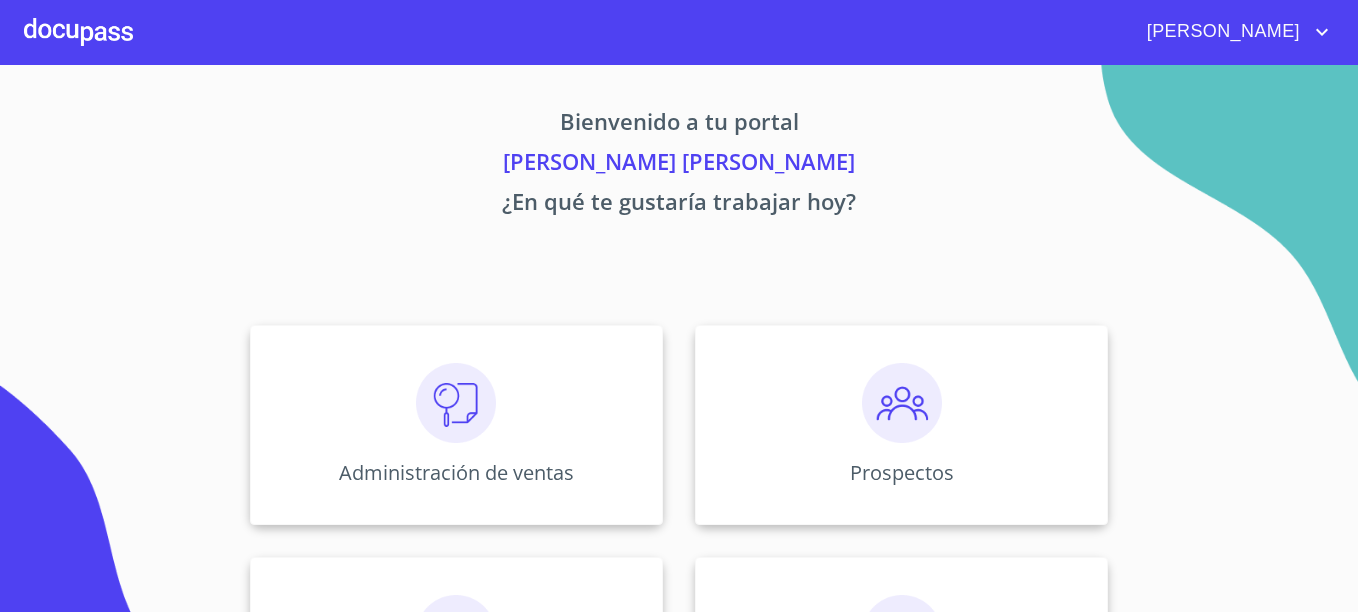 scroll, scrollTop: 0, scrollLeft: 0, axis: both 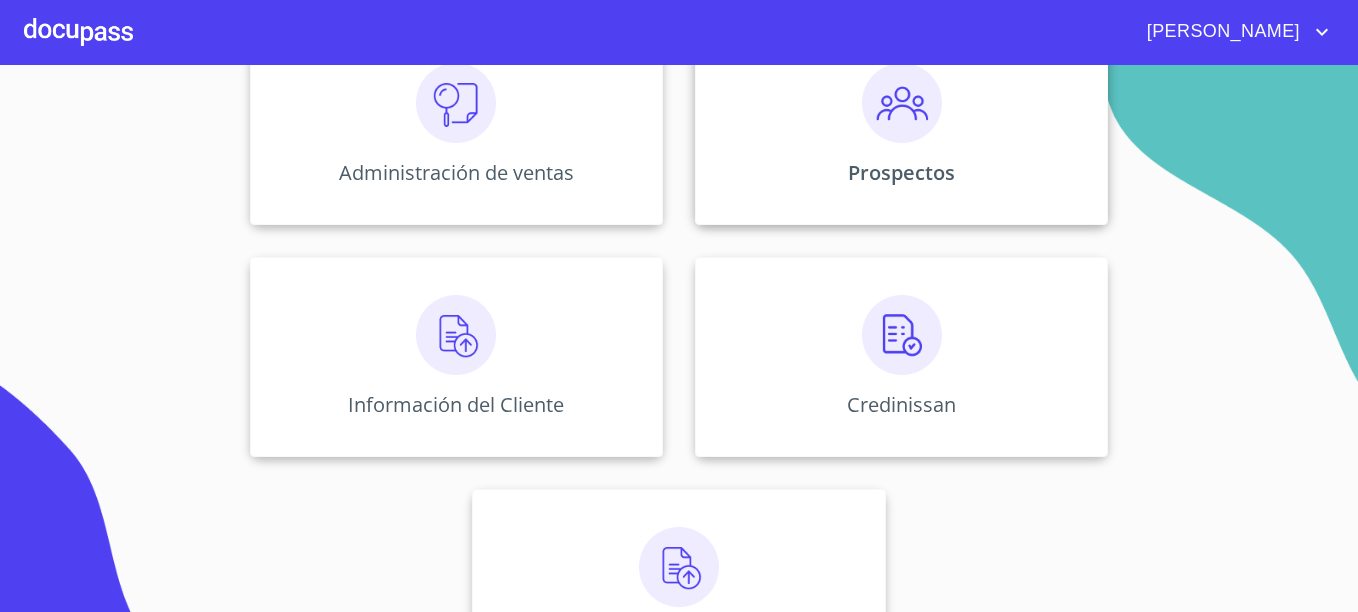 click on "Prospectos" at bounding box center [901, 125] 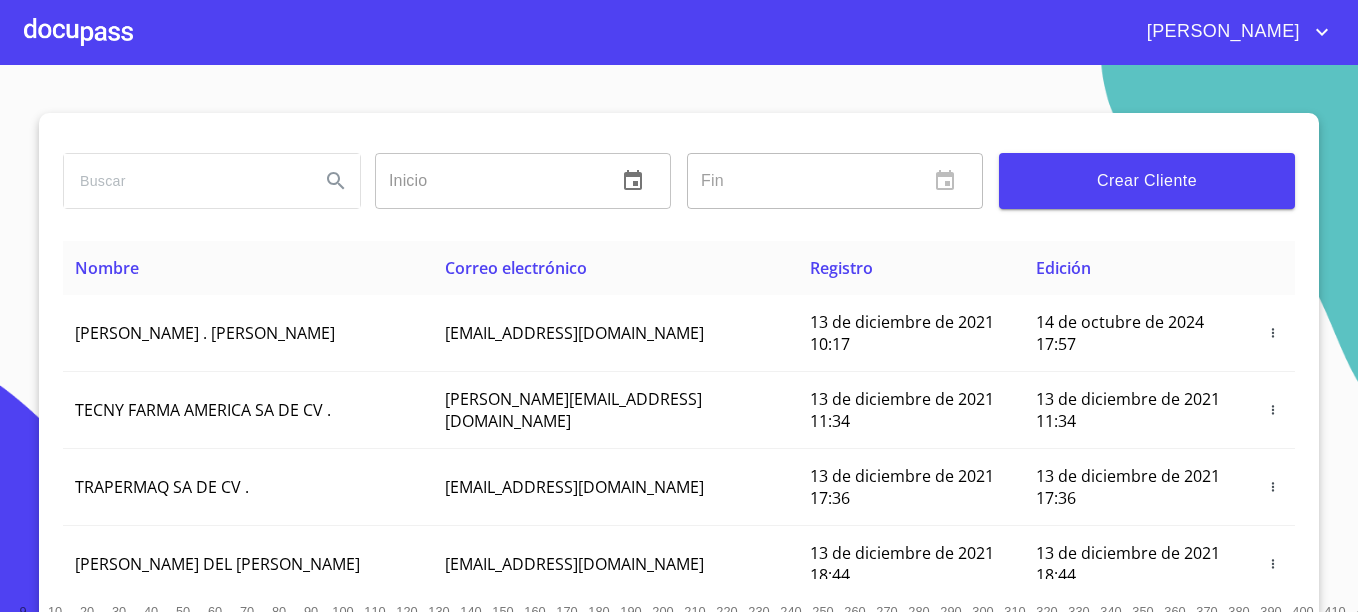 click at bounding box center (184, 181) 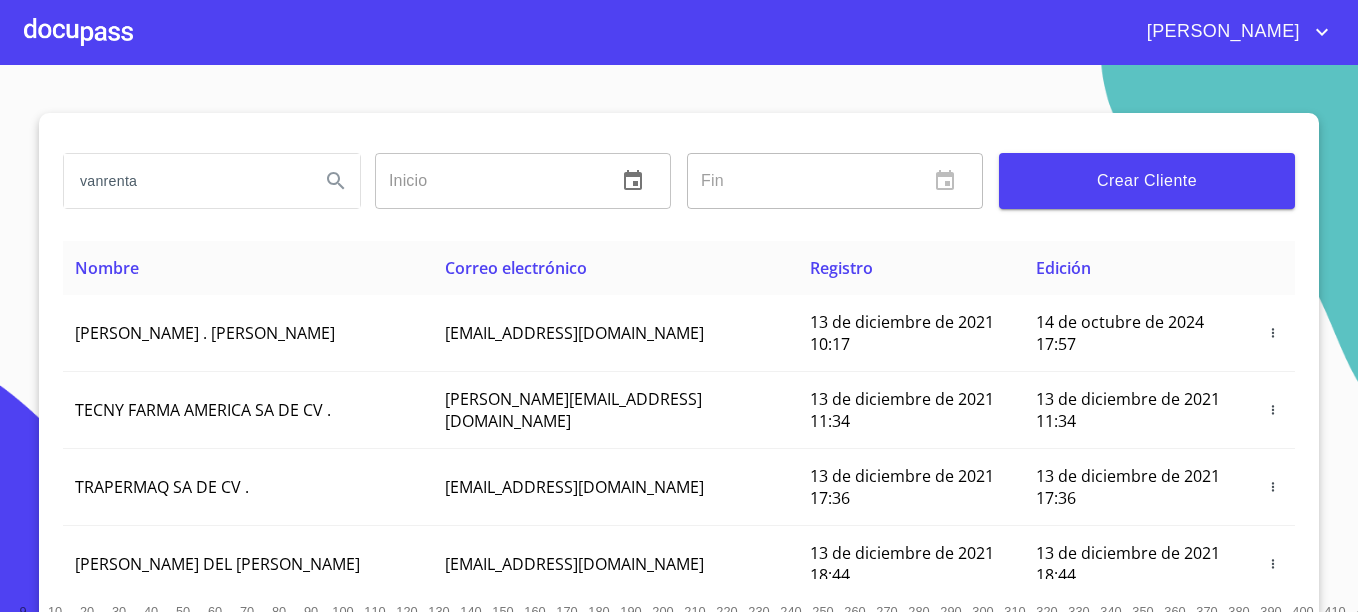 type on "vanrenta" 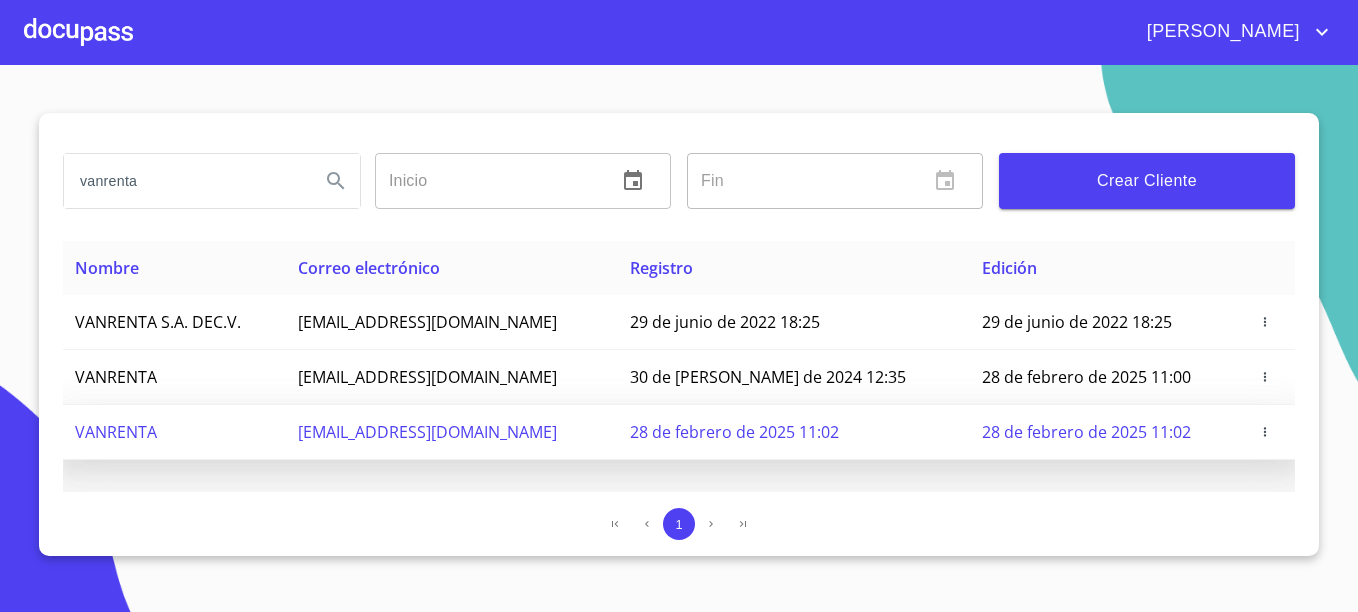 click 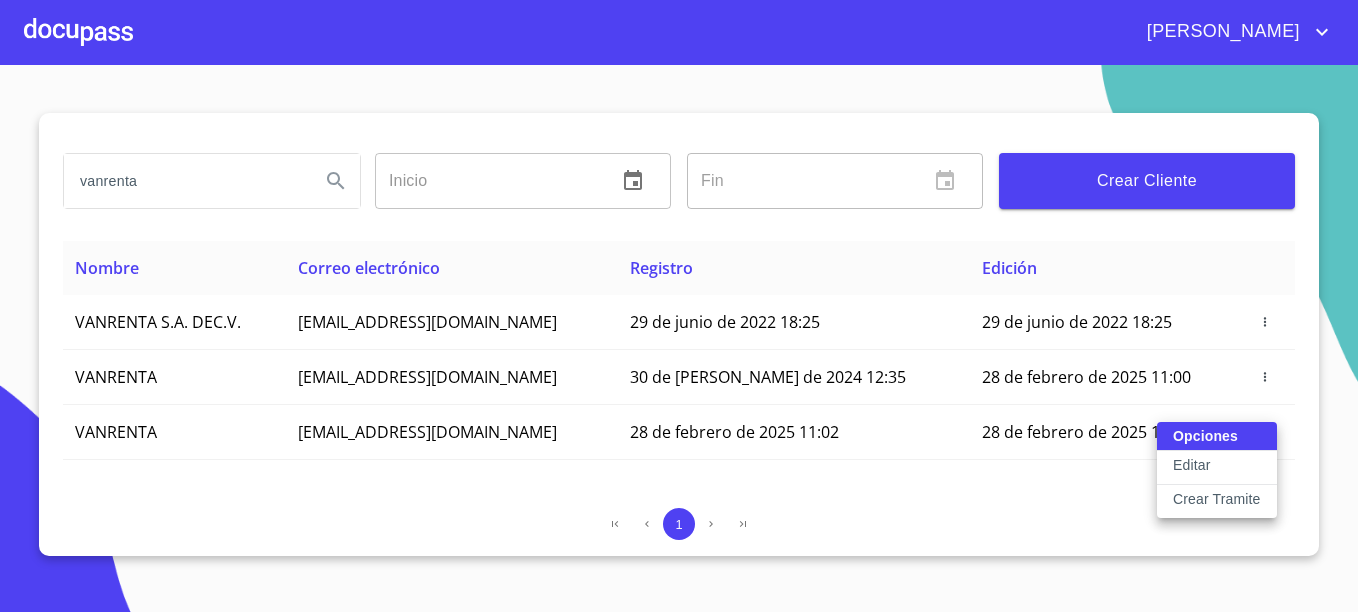 click on "Crear Tramite" at bounding box center [1217, 499] 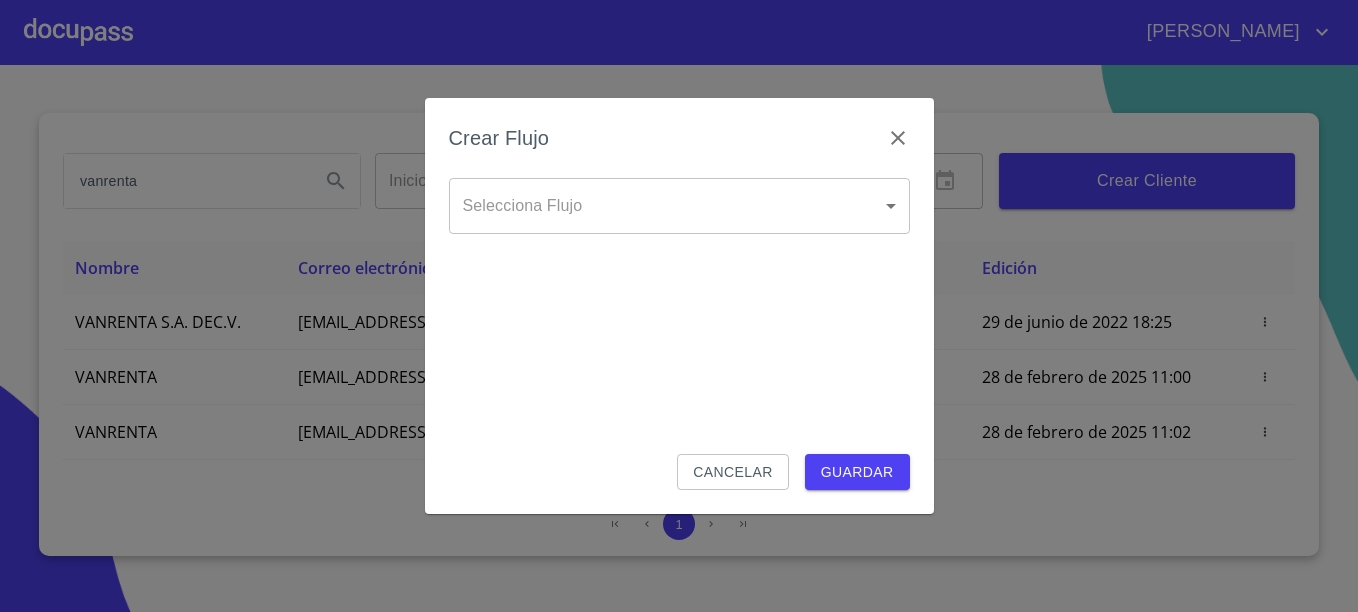 click on "JAVIER vanrenta Inicio ​ Fin ​ Crear Cliente Nombre   Correo electrónico   Registro   Edición     VANRENTA S.A. DEC.V. corporativo-legal@grupovanauto.com.mx 29 de junio de 2022 18:25 29 de junio de 2022 18:25 VANRENTA mesadecontrol@vanrenta.com.mx 30 de julio de 2024 12:35 28 de febrero de 2025 11:00 VANRENTA mesadecontrol@vanrenta.mx 28 de febrero de 2025 11:02 28 de febrero de 2025 11:02 1
Salir Crear Flujo Selecciona Flujo ​ Selecciona Flujo Cancelar Guardar" at bounding box center [679, 306] 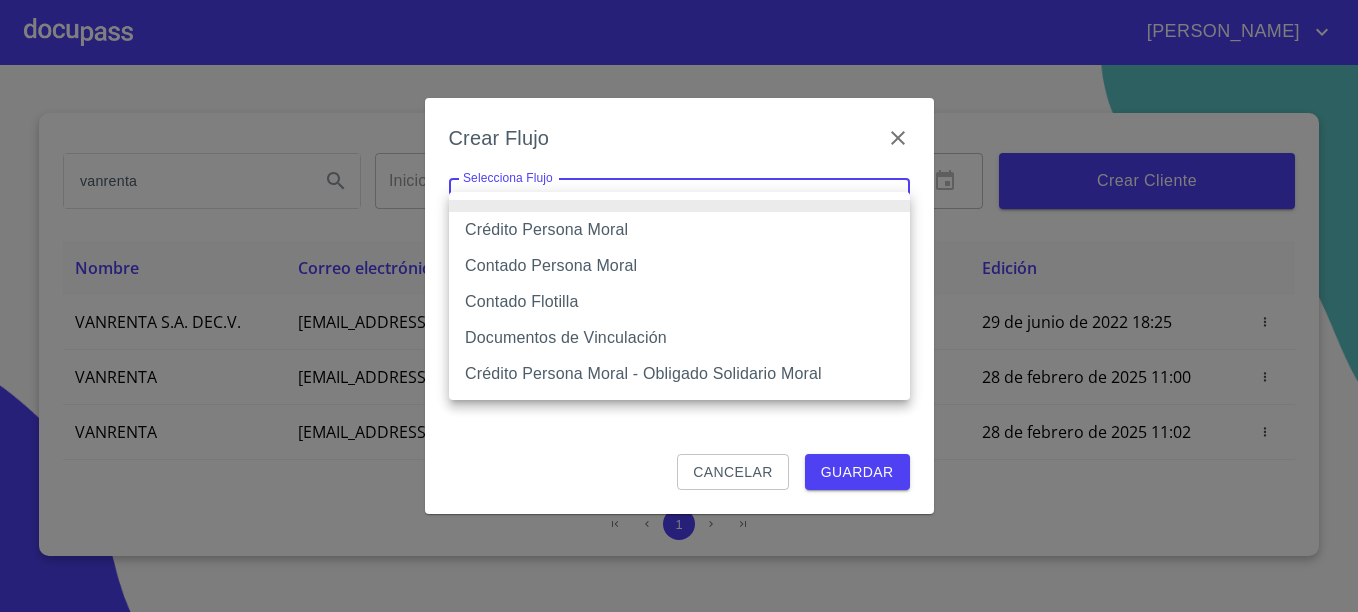 click on "Contado Flotilla" at bounding box center [679, 302] 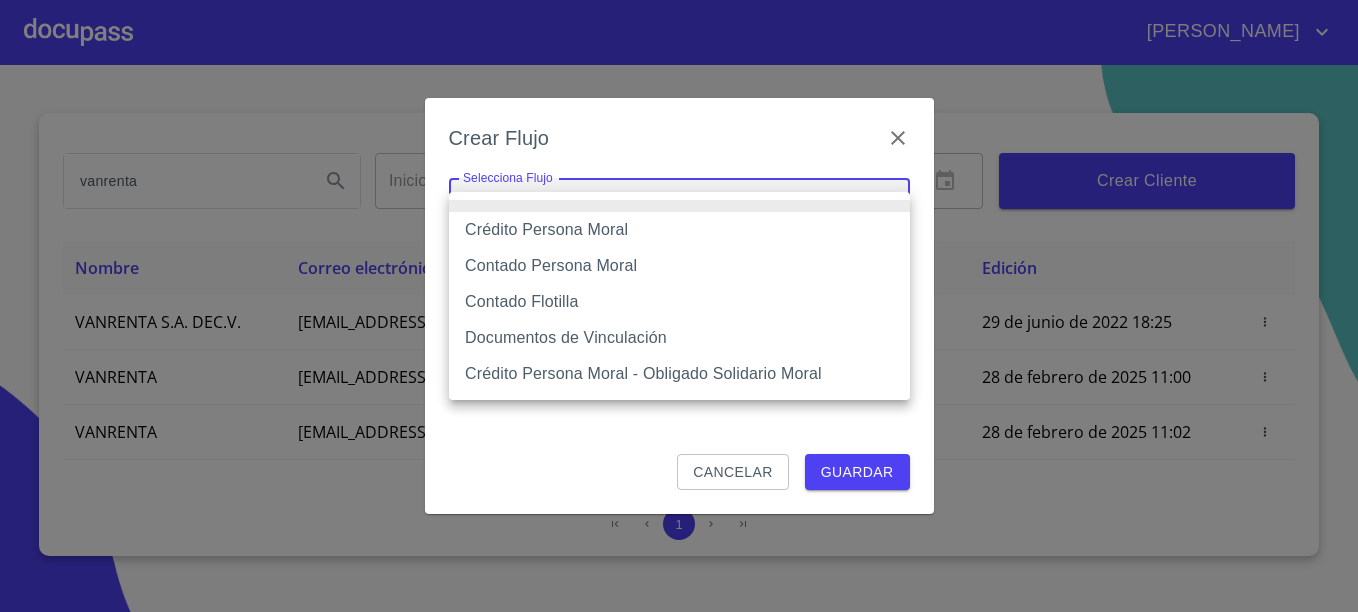 type on "623981a5fe80d40ac0ccb9e9" 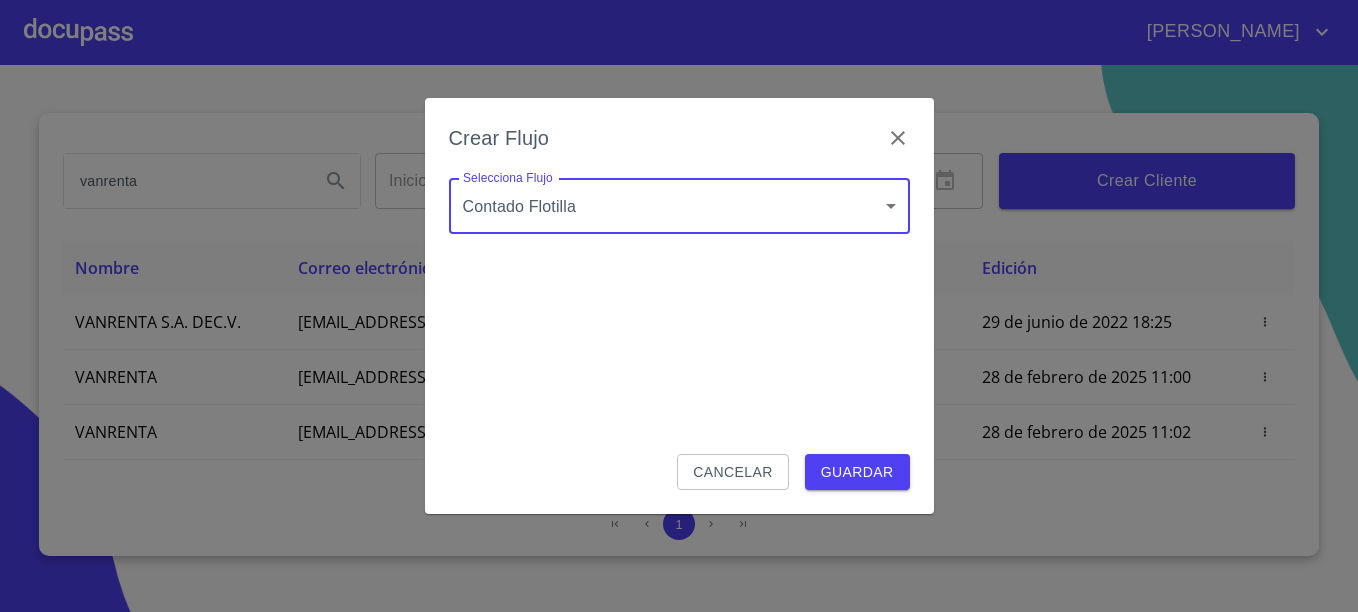 click on "Guardar" at bounding box center (857, 472) 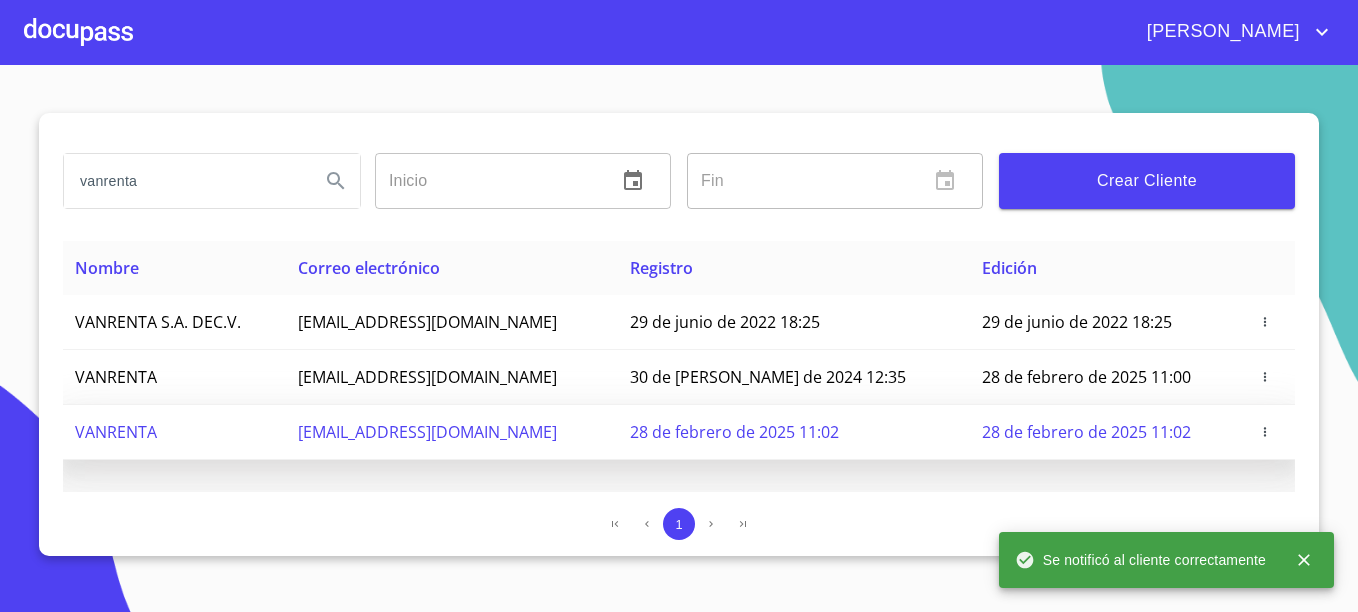 click 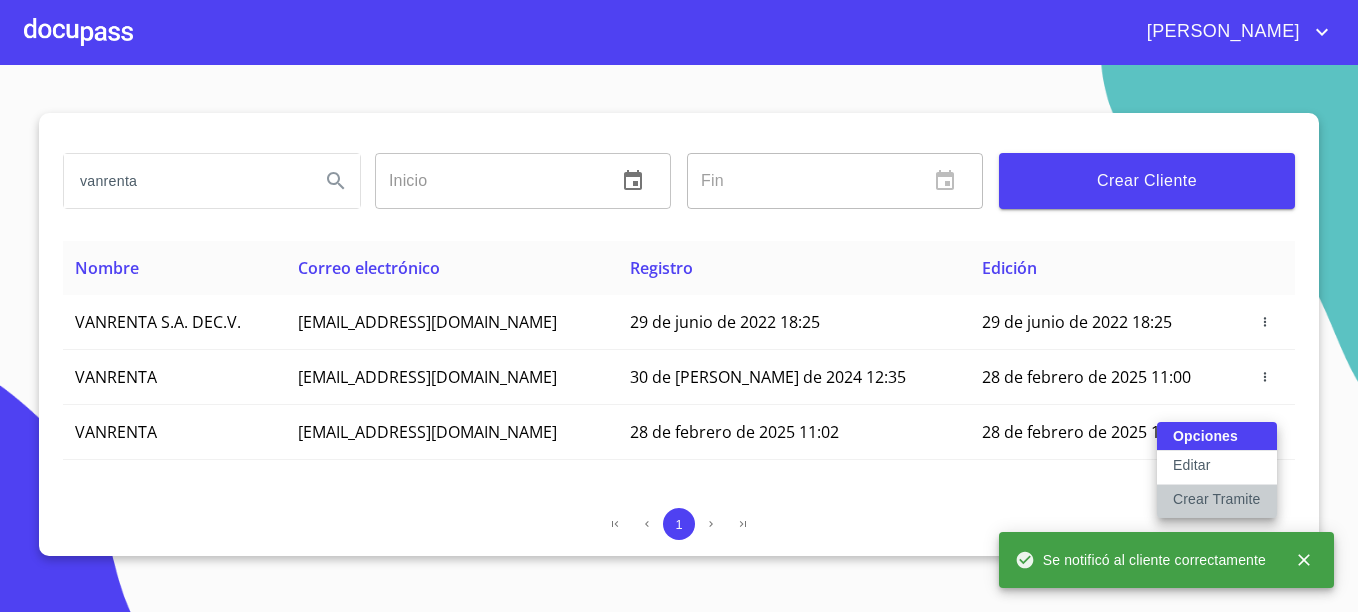 click on "Crear Tramite" at bounding box center [1217, 499] 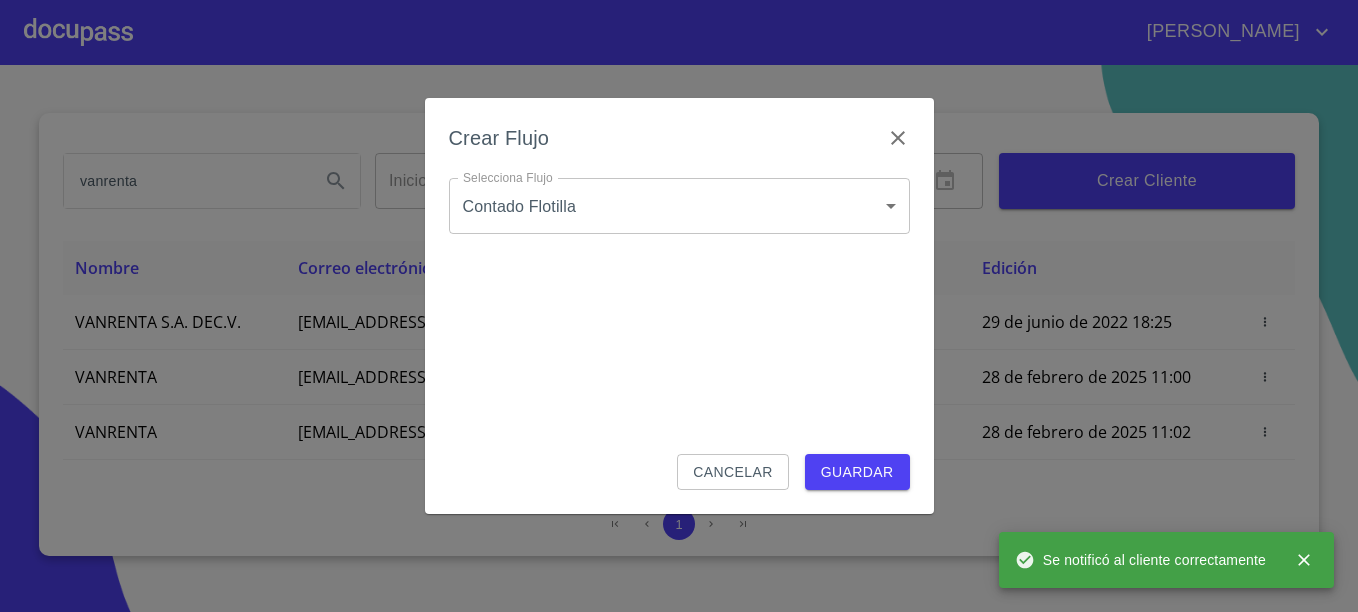 click on "Guardar" at bounding box center (857, 472) 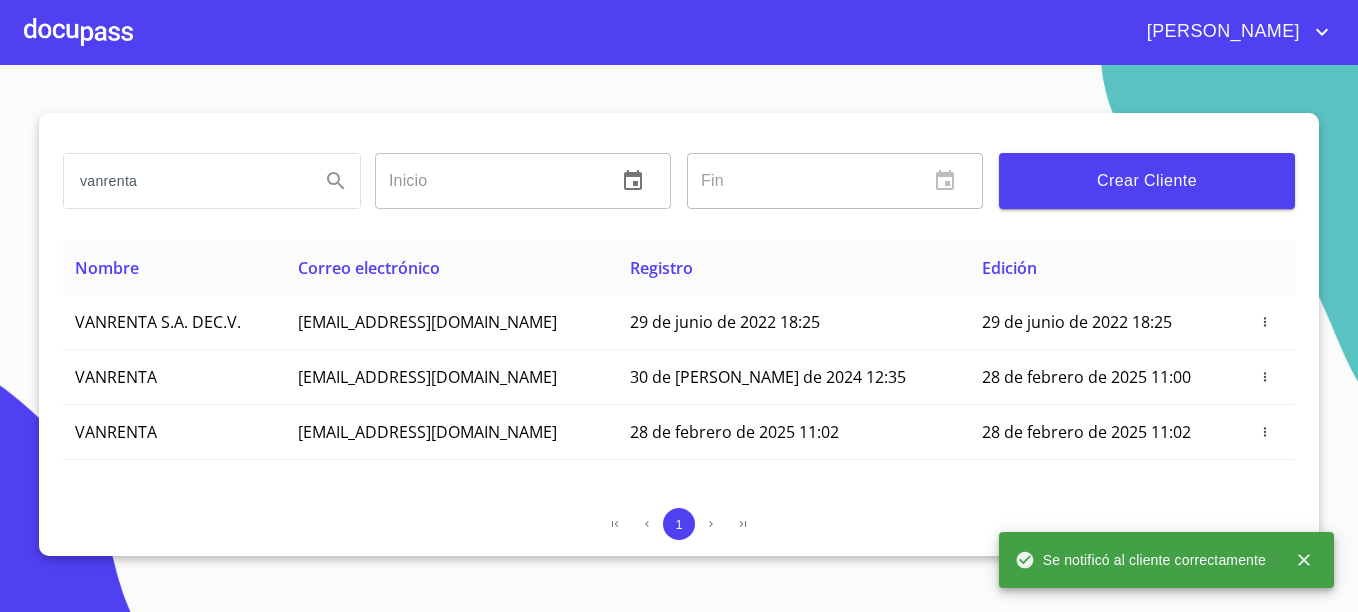 click at bounding box center (78, 32) 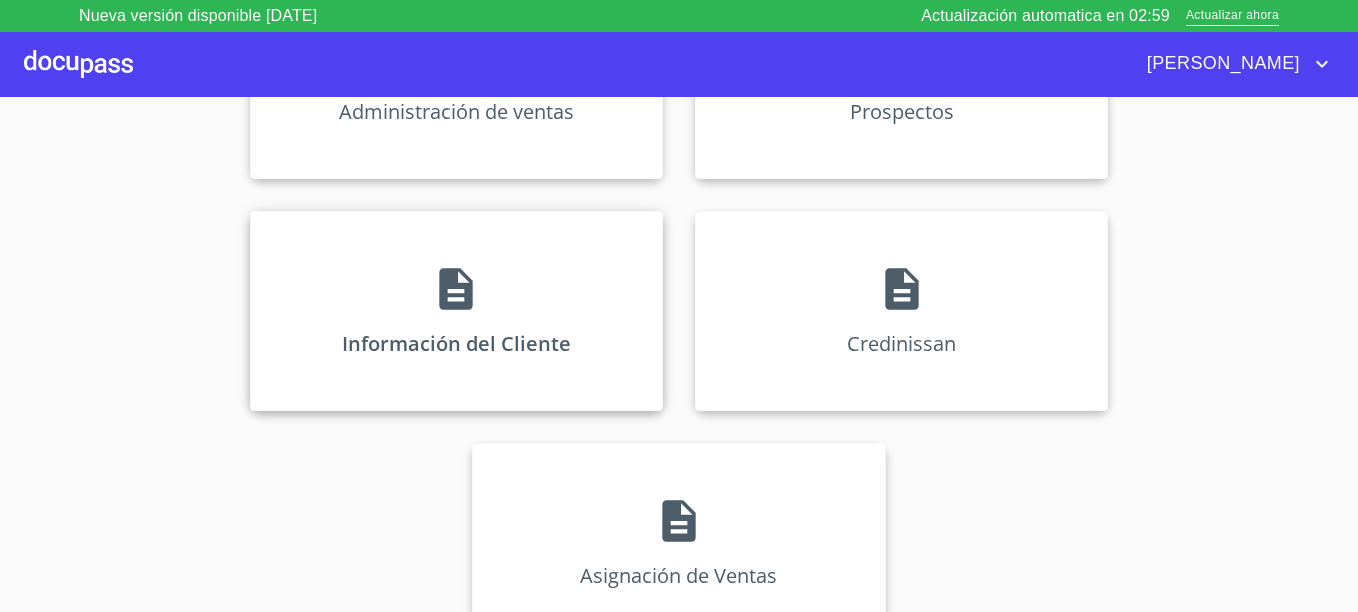 scroll, scrollTop: 393, scrollLeft: 0, axis: vertical 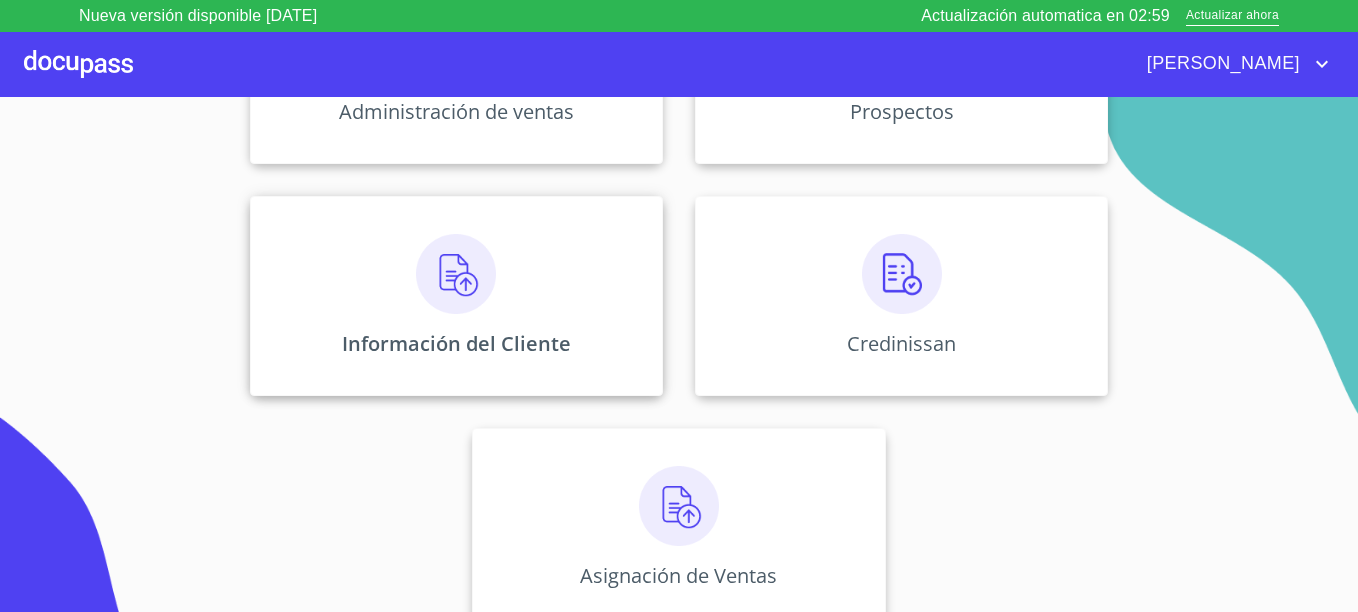 click on "Información del Cliente" at bounding box center [456, 296] 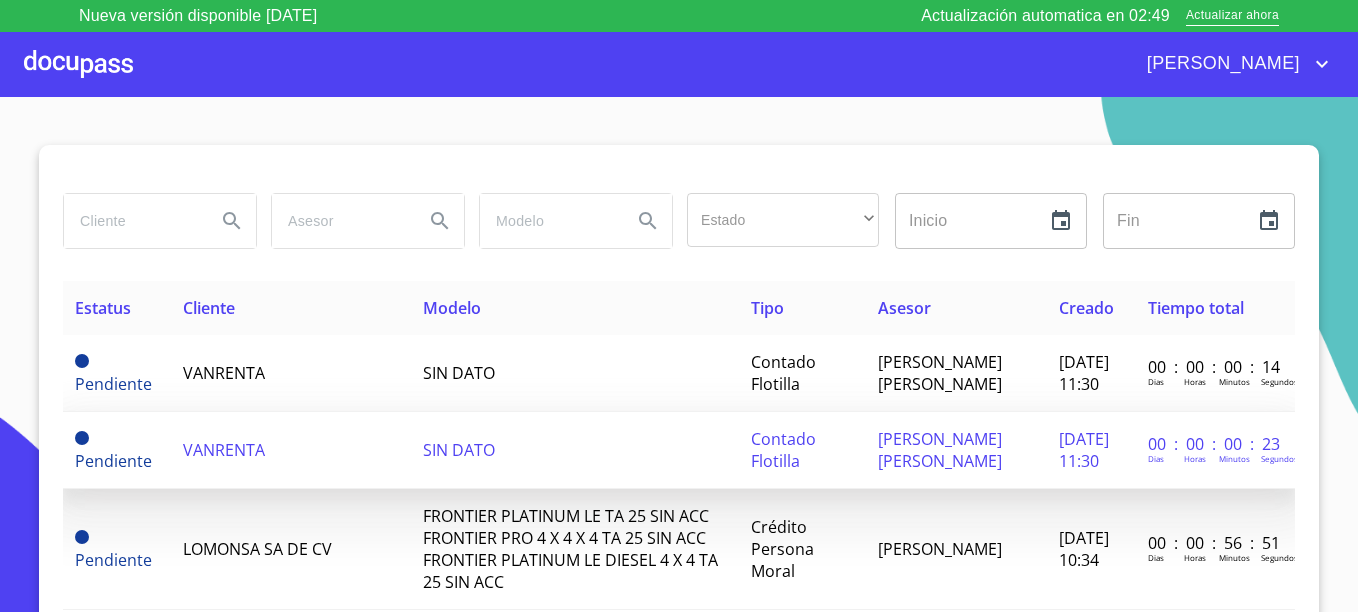 click on "VANRENTA" at bounding box center [224, 450] 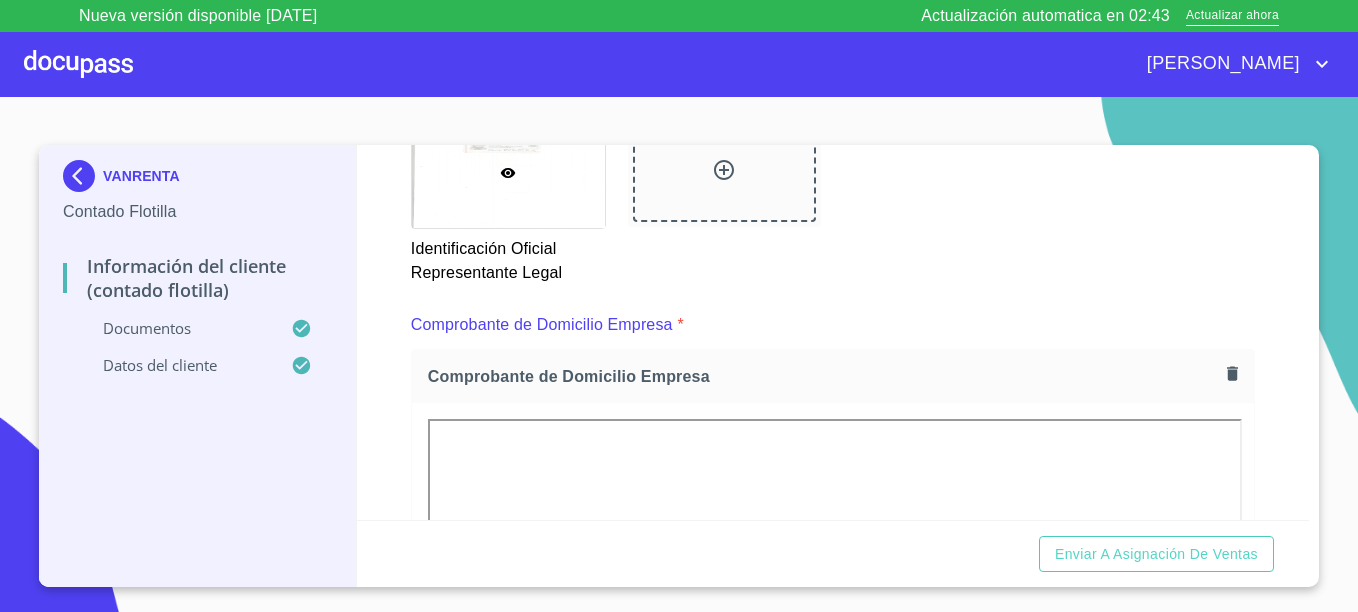 scroll, scrollTop: 1100, scrollLeft: 0, axis: vertical 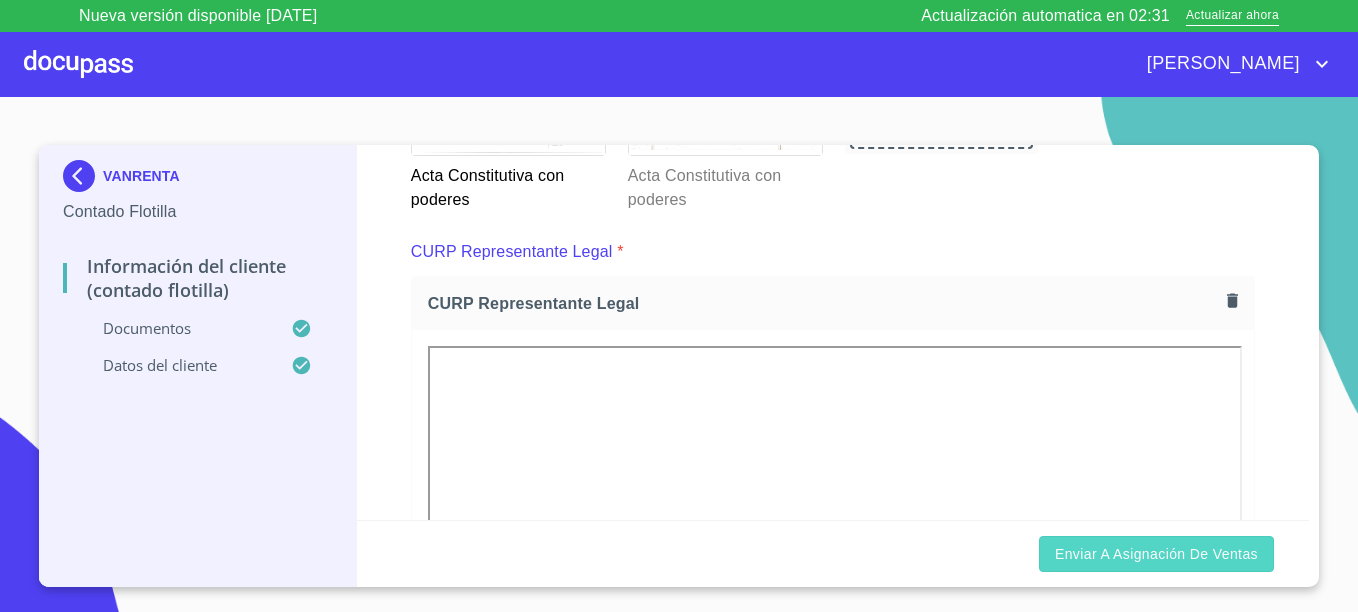 click on "Enviar a Asignación de Ventas" at bounding box center [1156, 554] 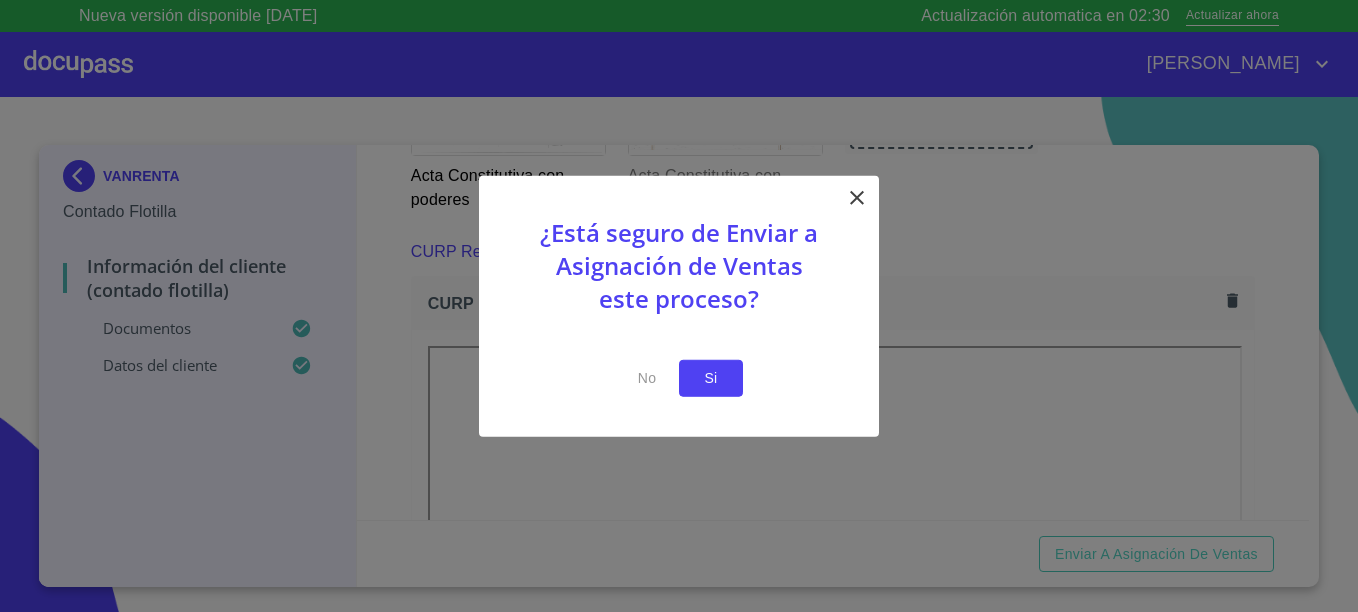 click on "Si" at bounding box center (711, 378) 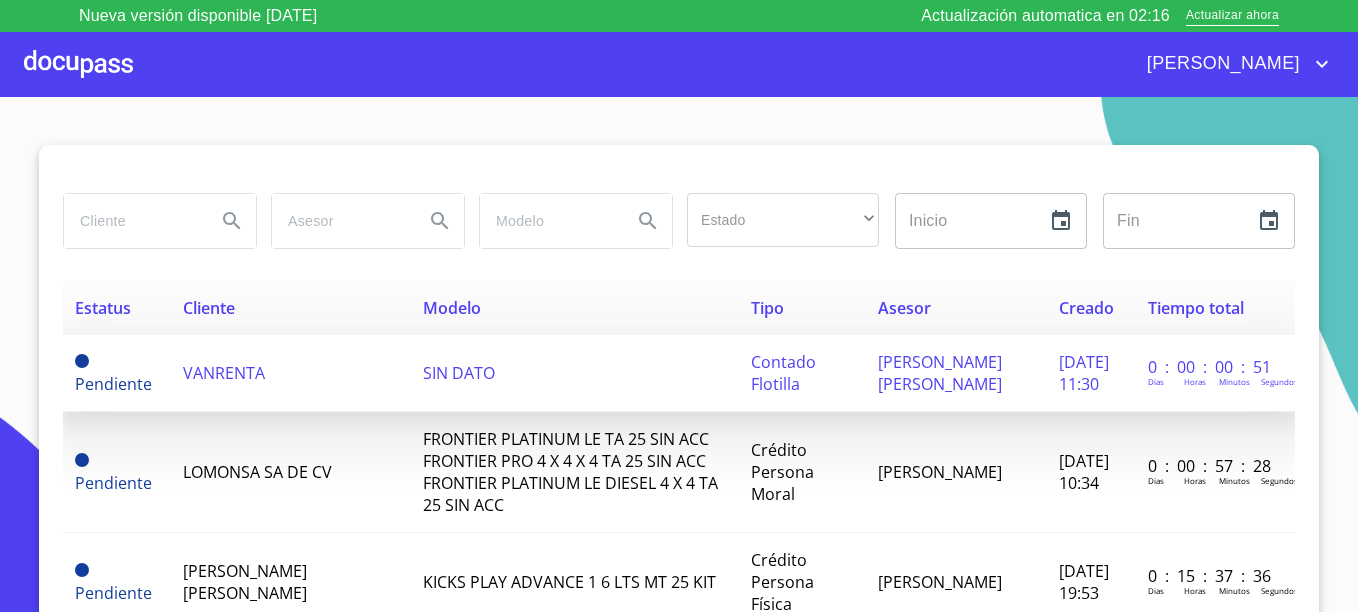click on "VANRENTA" at bounding box center [224, 373] 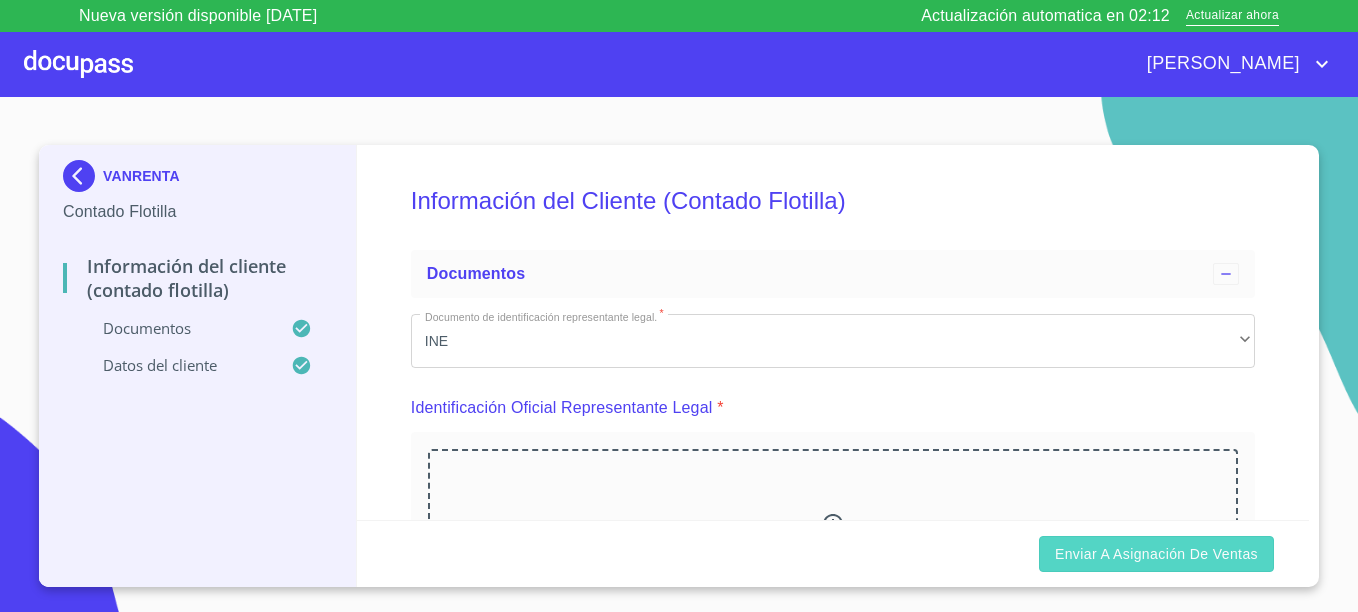 click on "Enviar a Asignación de Ventas" at bounding box center (1156, 554) 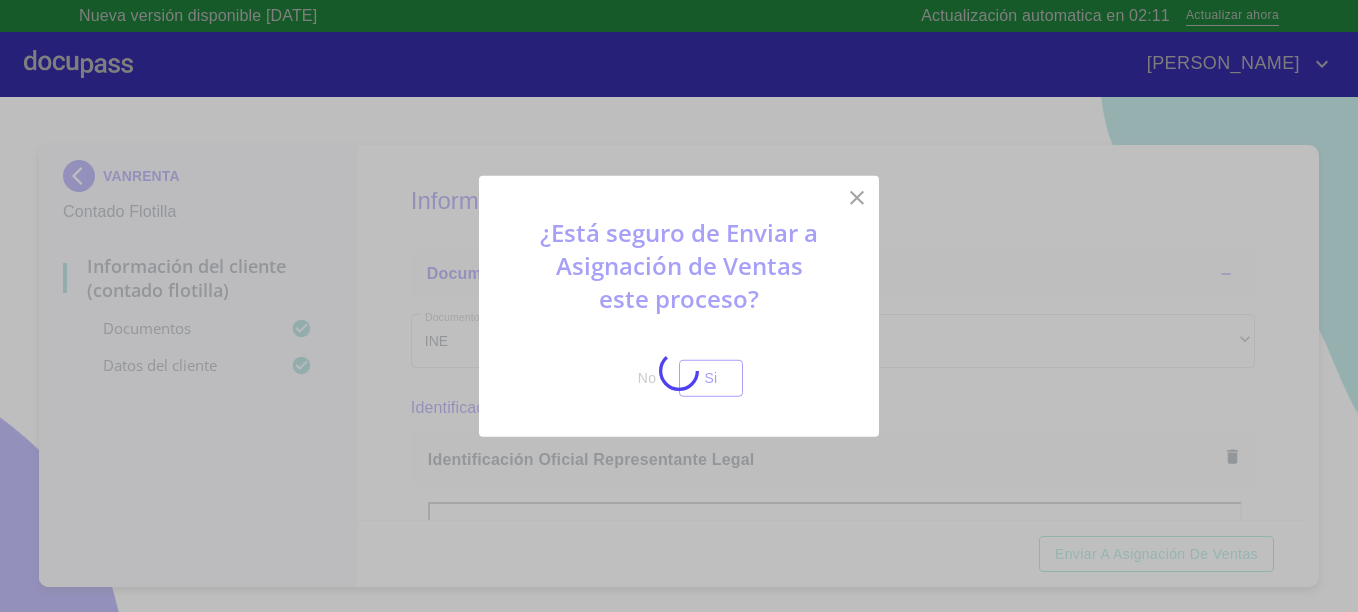 scroll, scrollTop: 0, scrollLeft: 0, axis: both 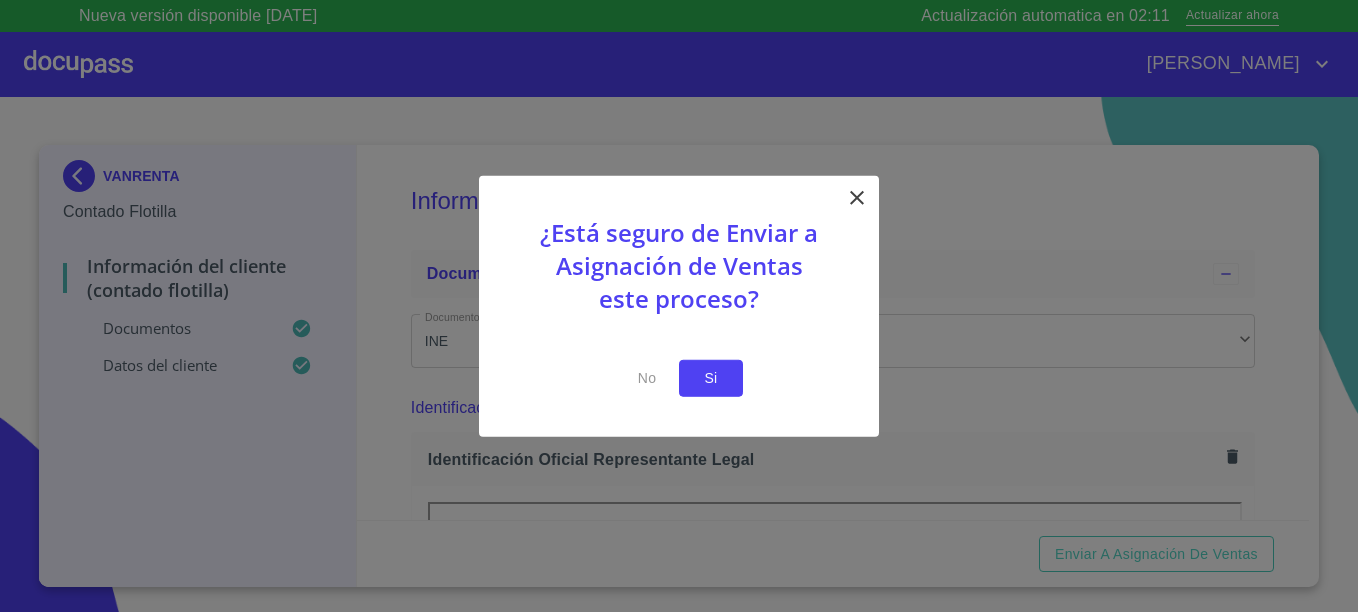click on "Si" at bounding box center (711, 378) 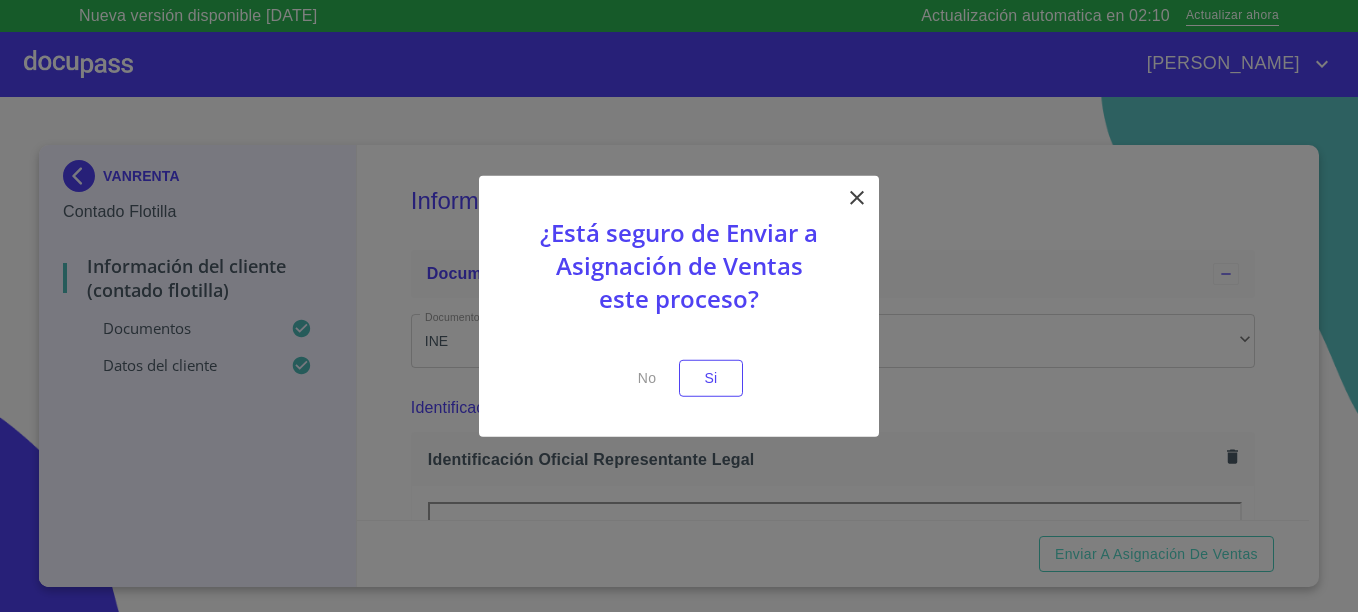 scroll, scrollTop: 0, scrollLeft: 0, axis: both 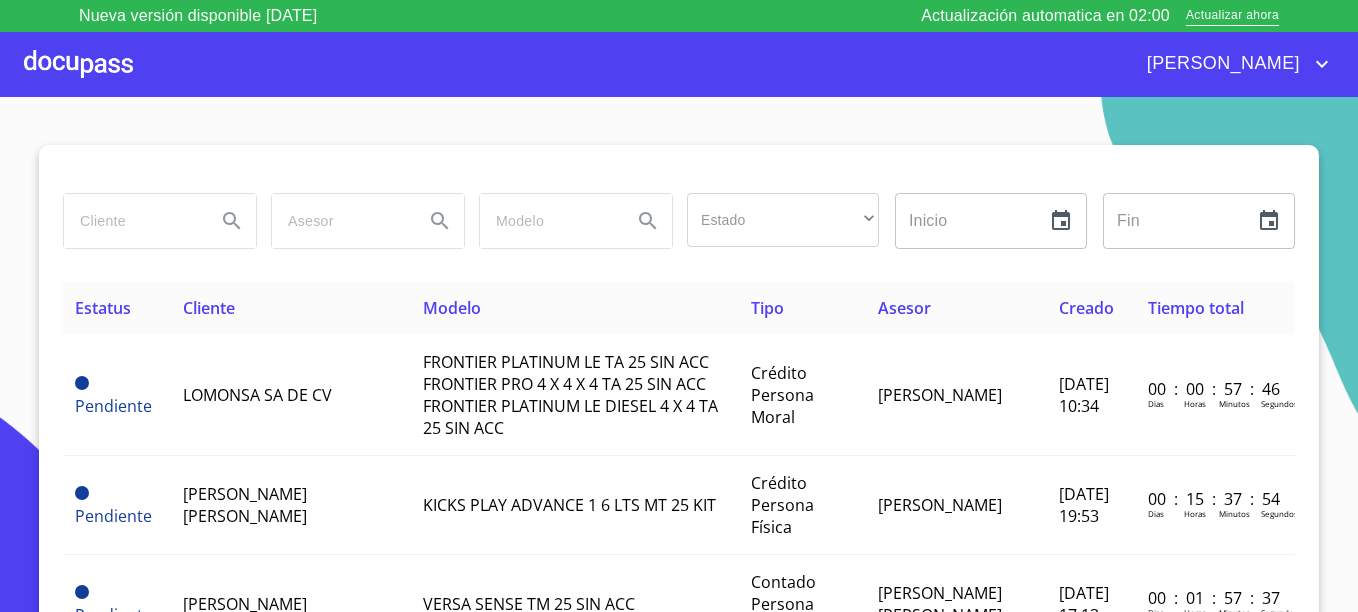 click at bounding box center (78, 64) 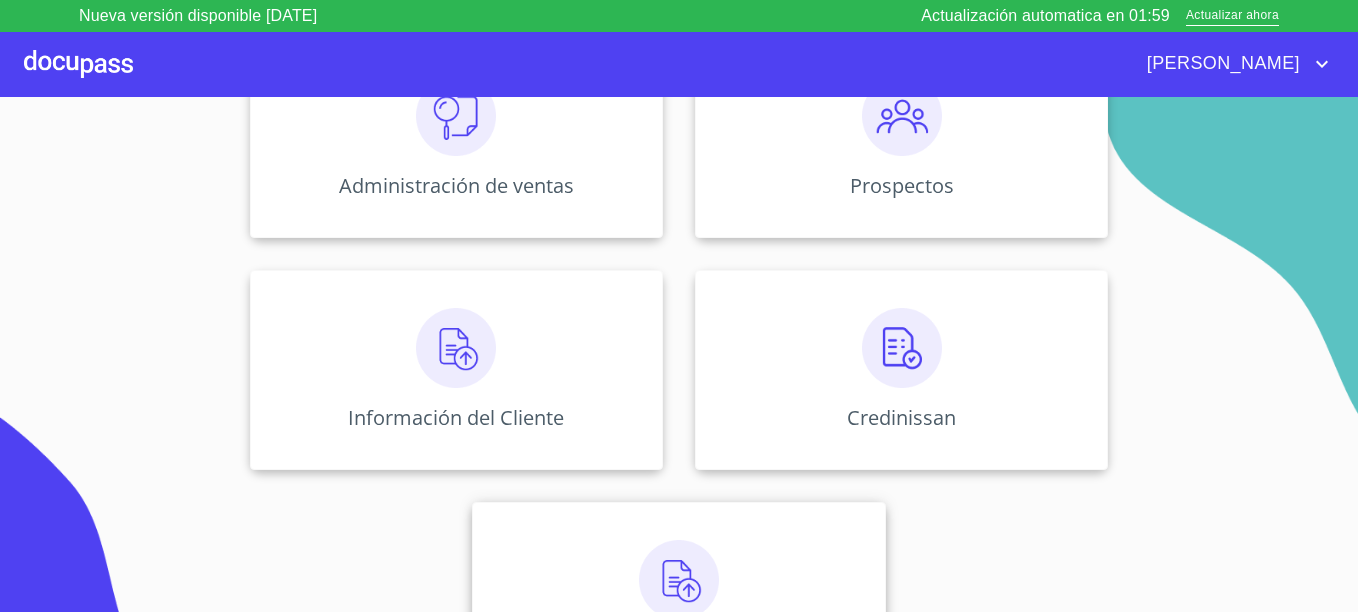 scroll, scrollTop: 393, scrollLeft: 0, axis: vertical 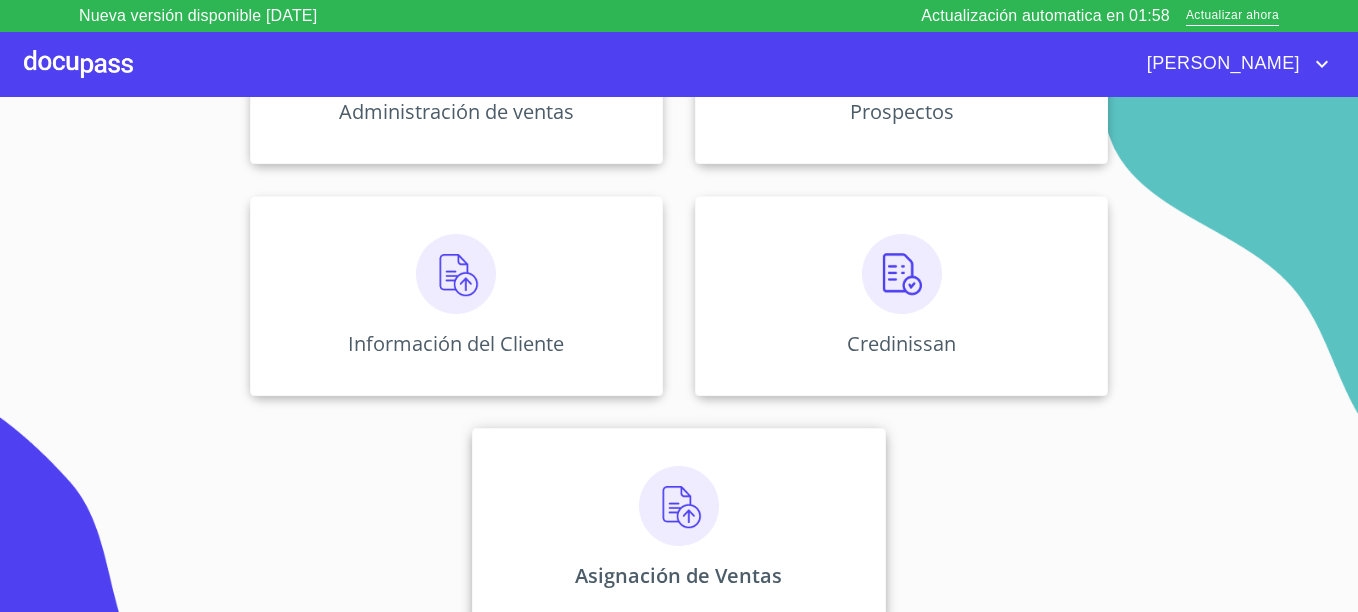click at bounding box center (679, 506) 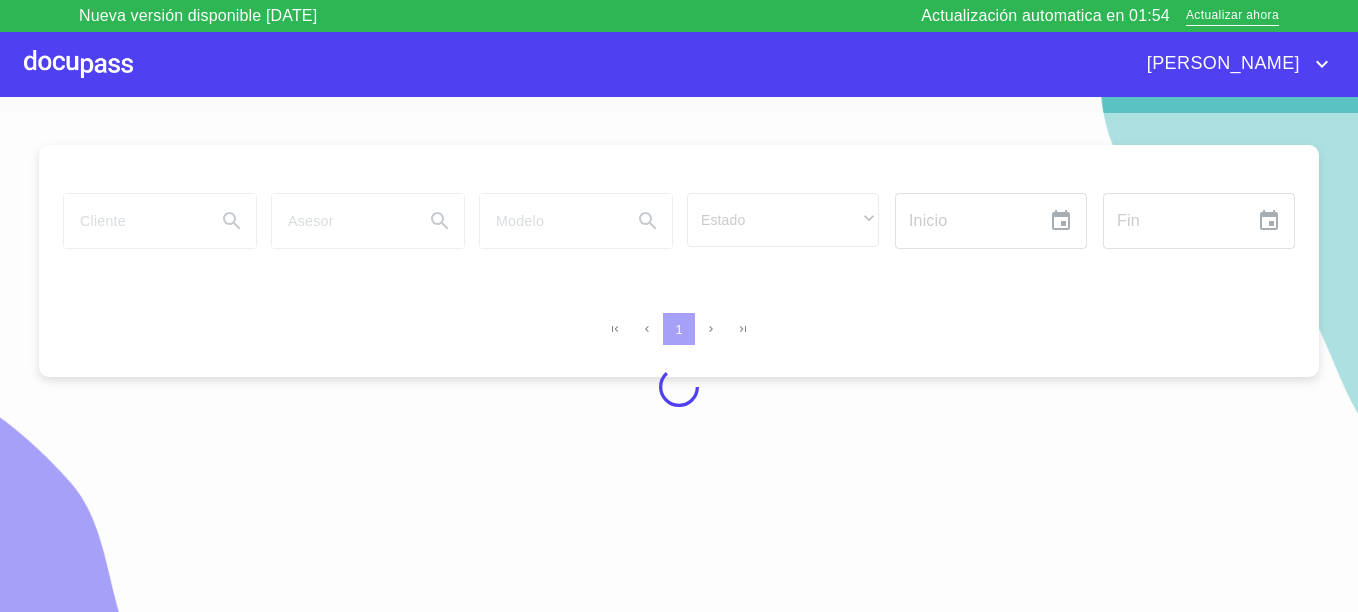 scroll, scrollTop: 24, scrollLeft: 0, axis: vertical 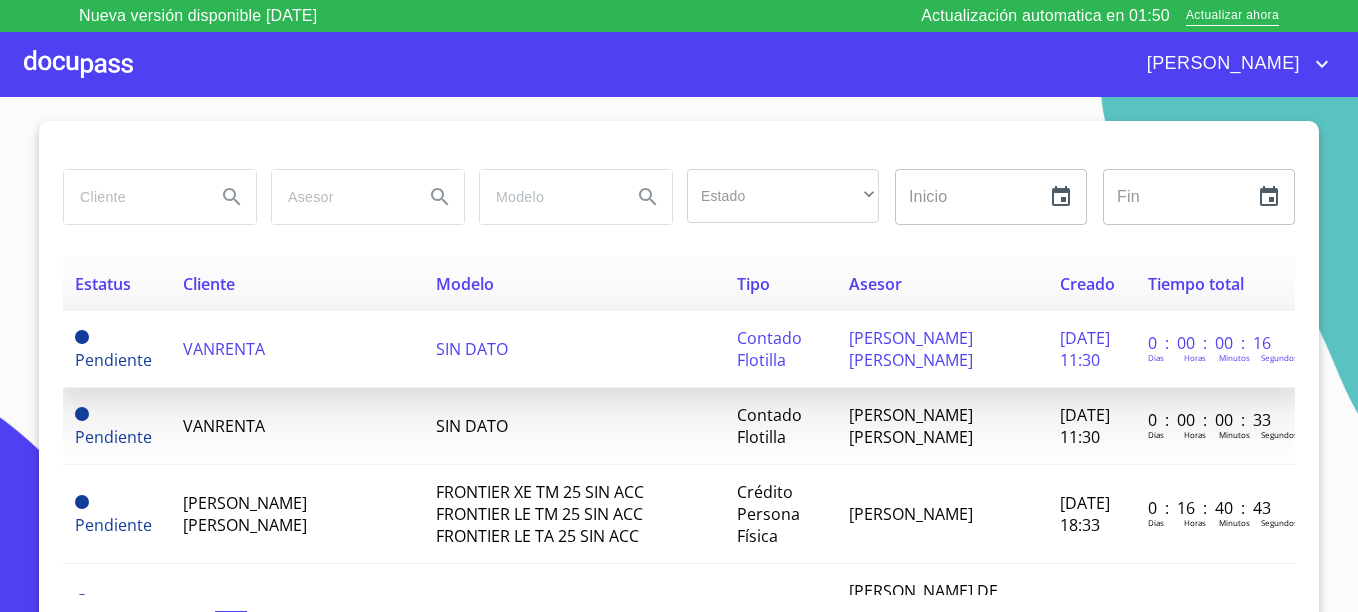 click on "VANRENTA" at bounding box center (224, 349) 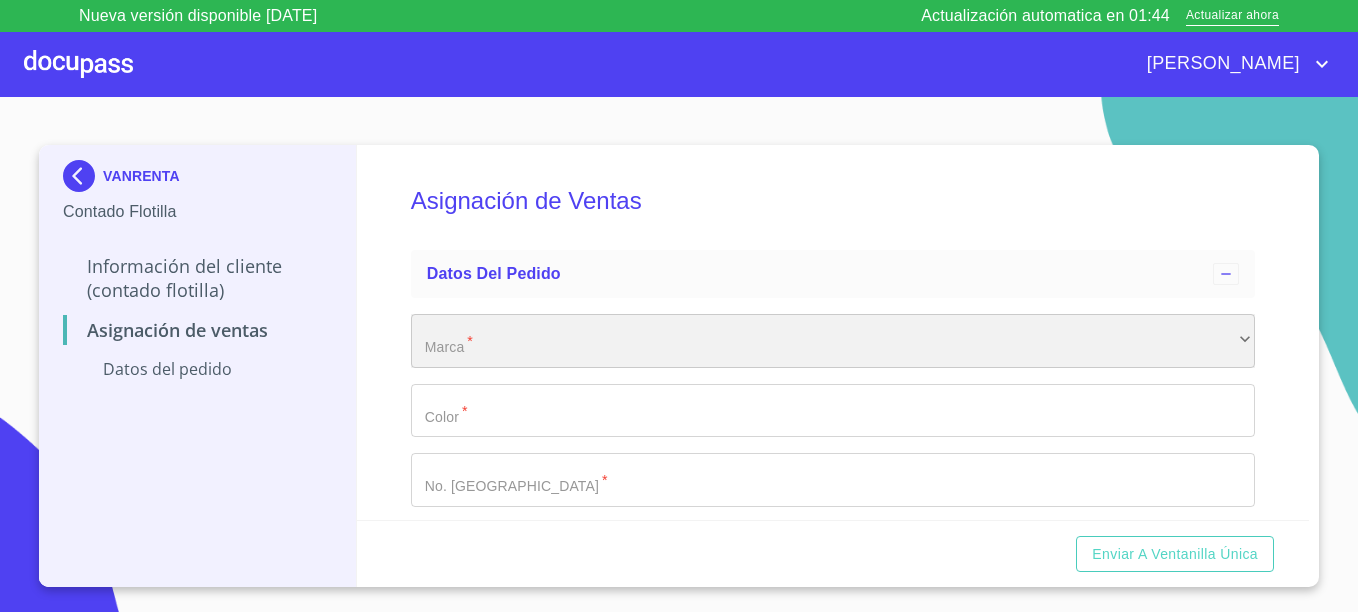 click on "​" at bounding box center [833, 341] 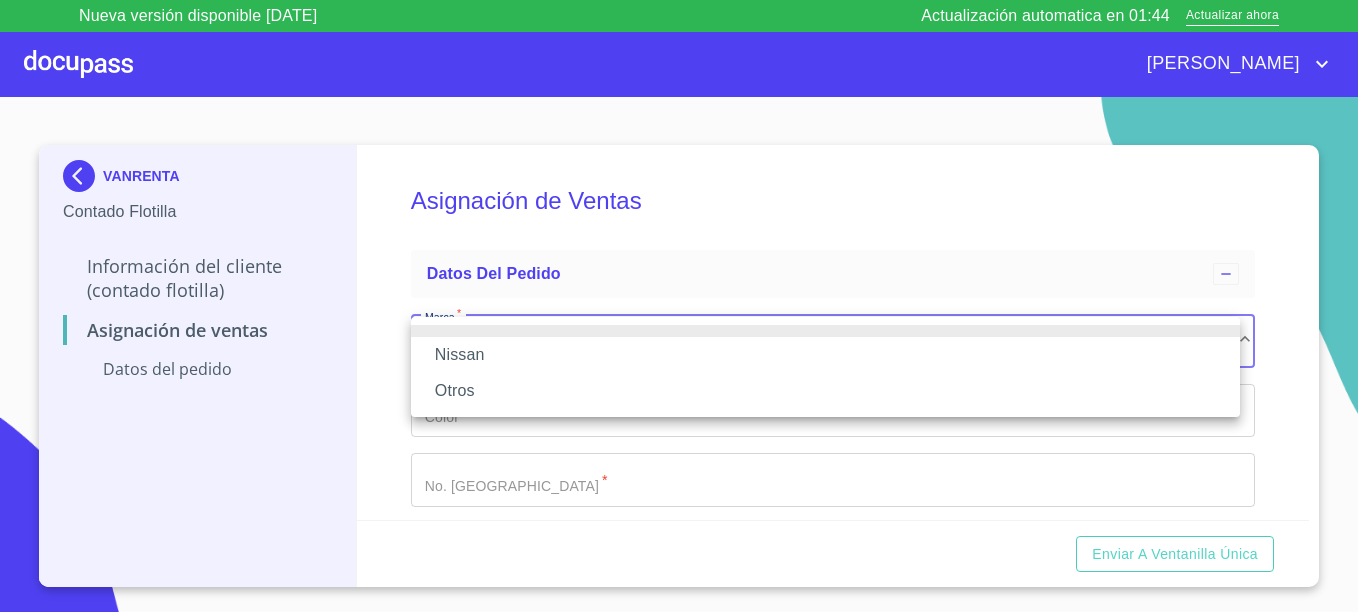 click on "Nissan" at bounding box center [825, 355] 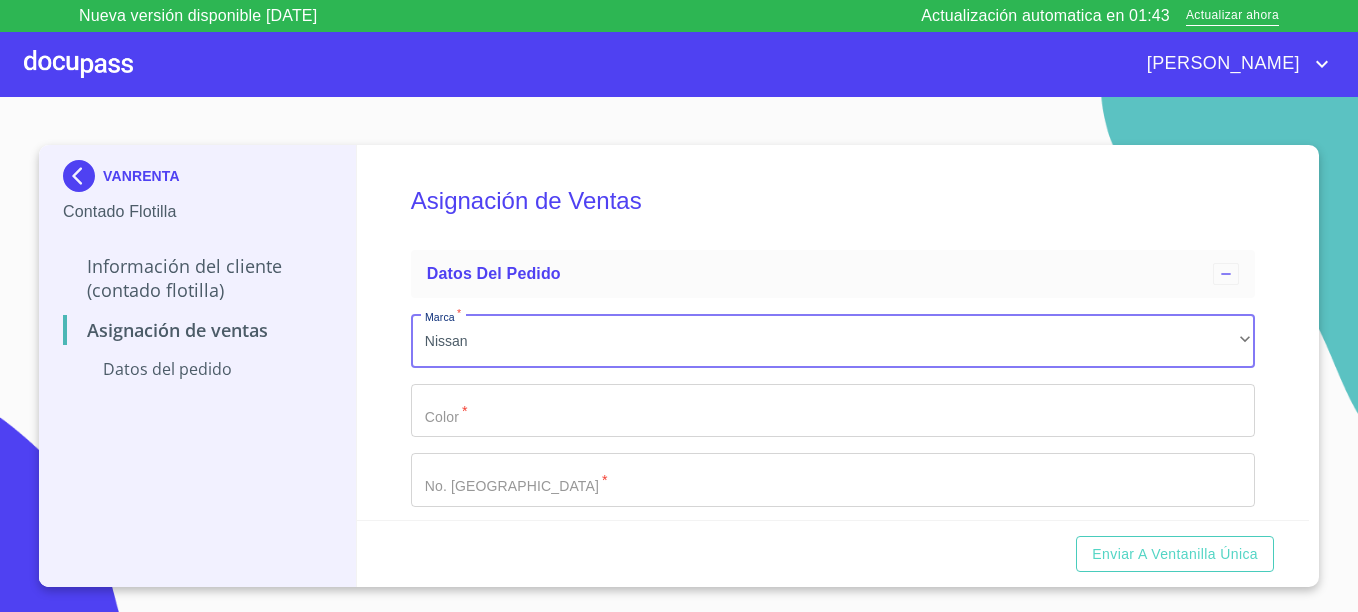 click on "Marca   *" at bounding box center [833, 411] 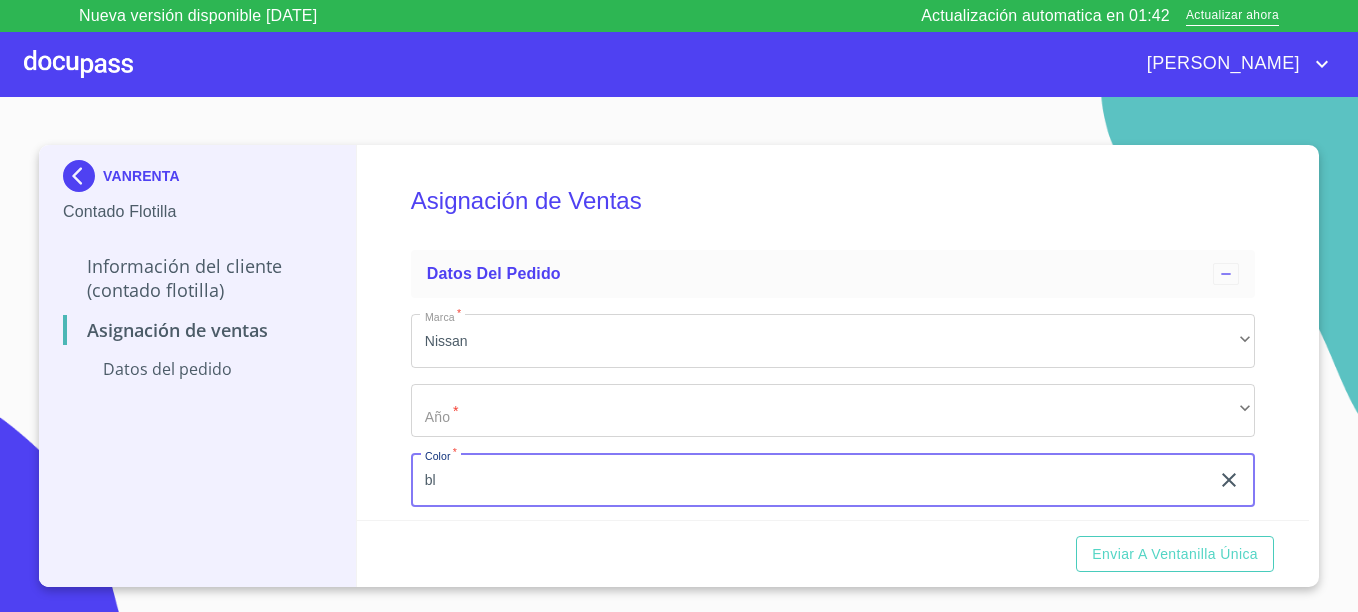 type on "b" 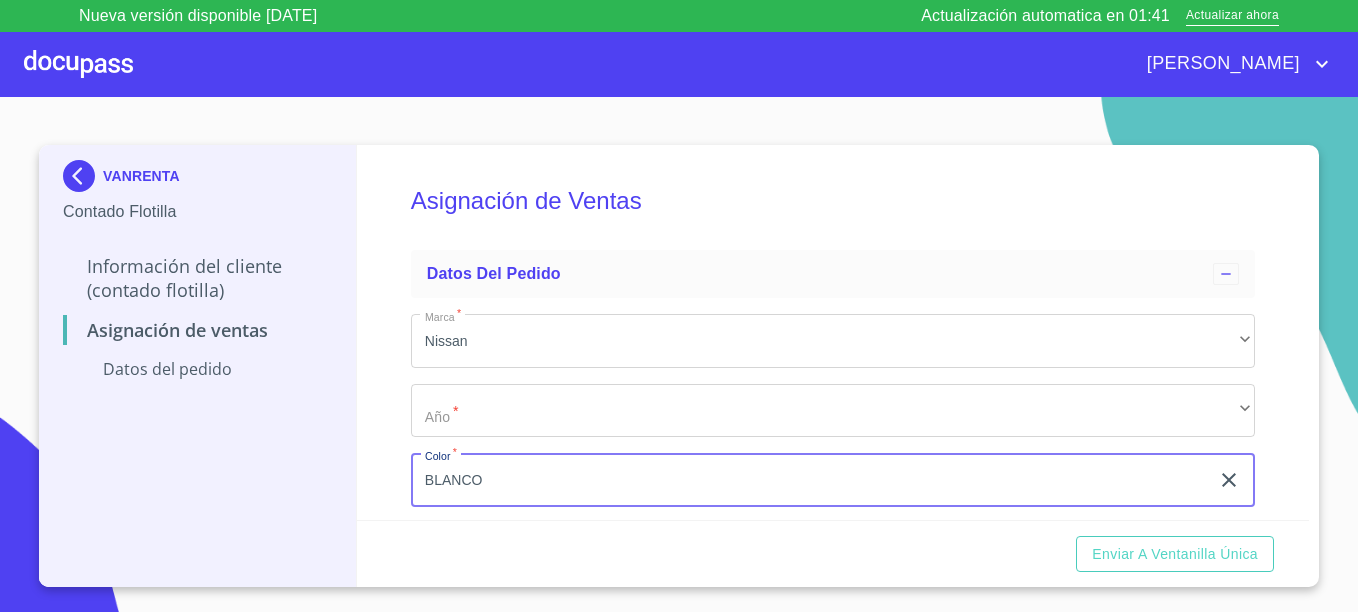 type on "BLANCO" 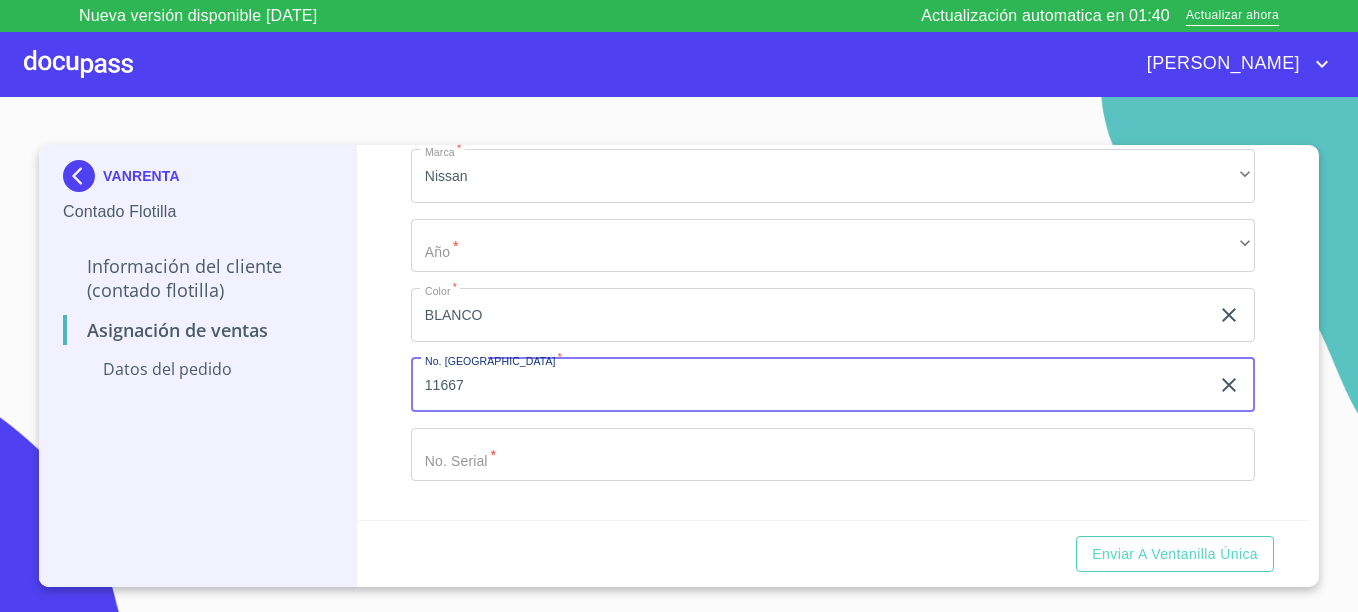 type on "11667" 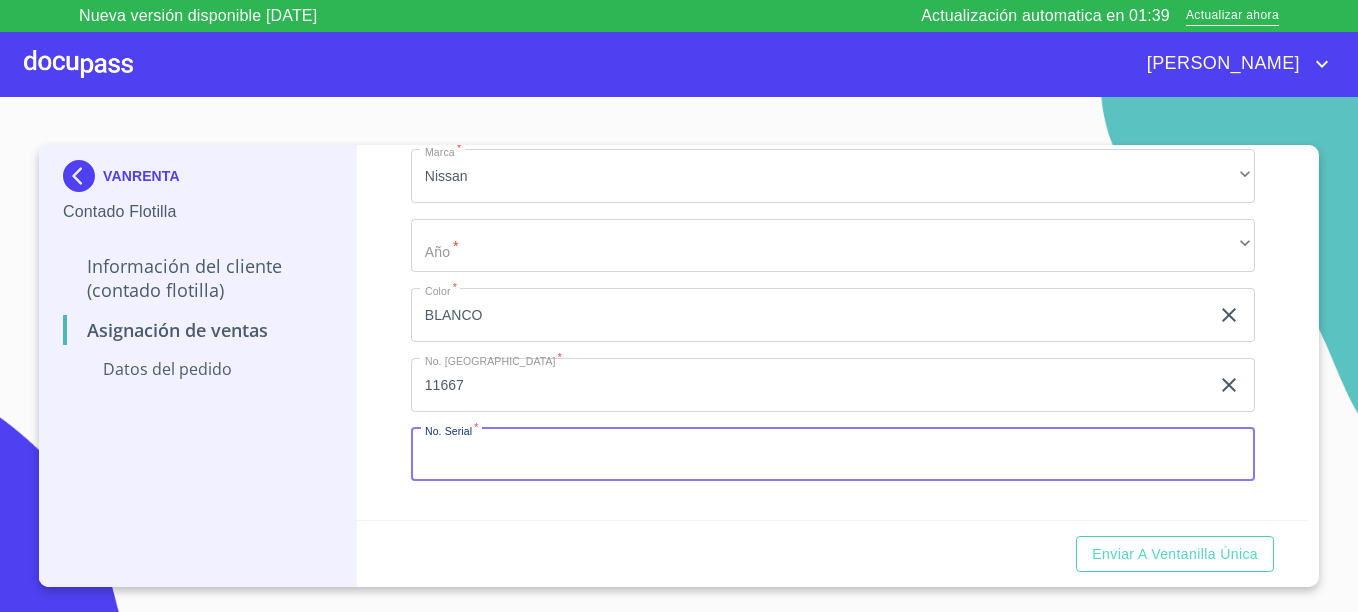paste on "3N1CN7AE0SK400821" 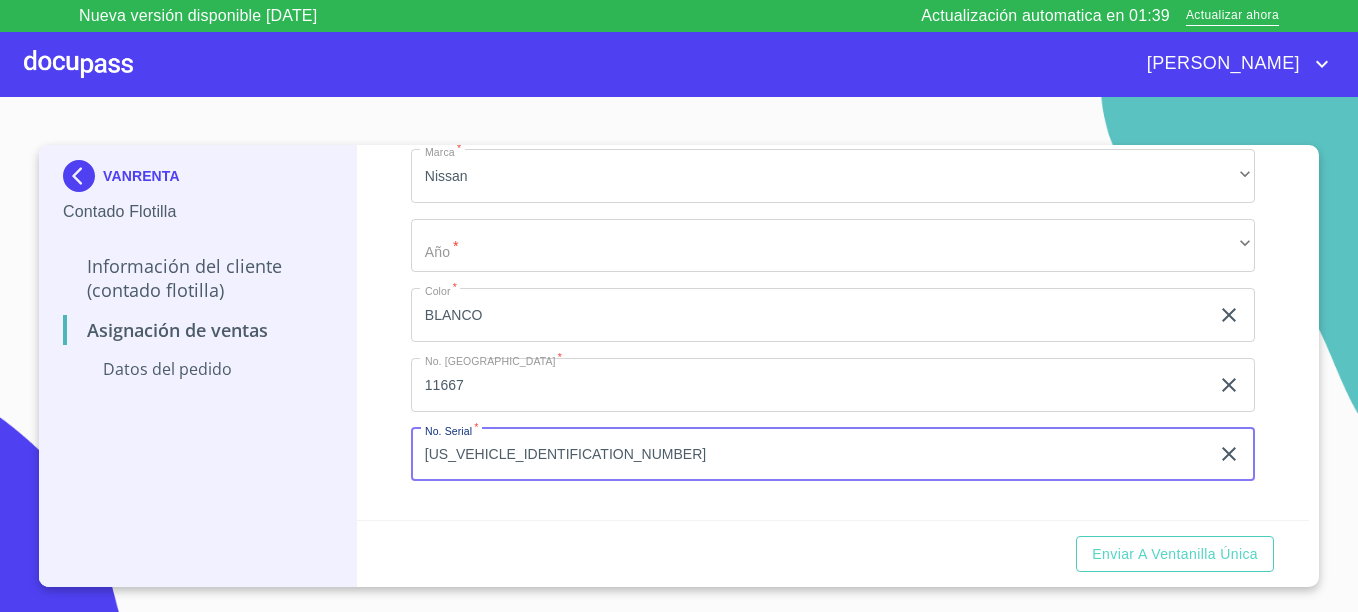 type on "3N1CN7AE0SK400821" 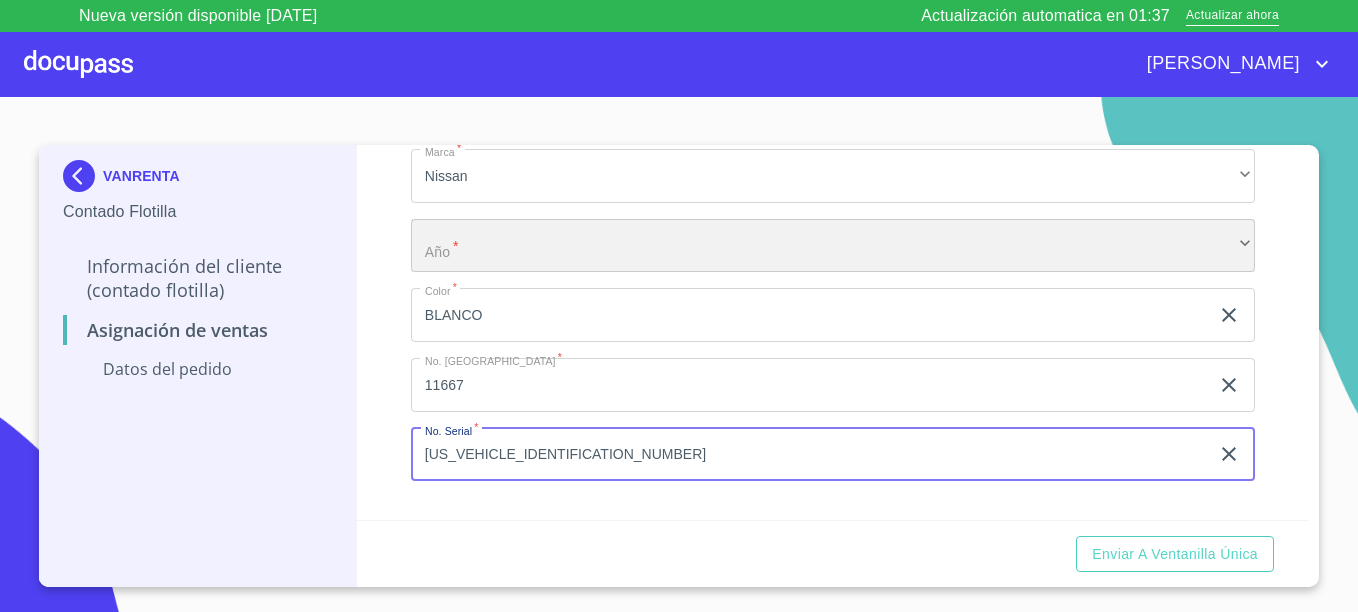 click on "​" at bounding box center [833, 246] 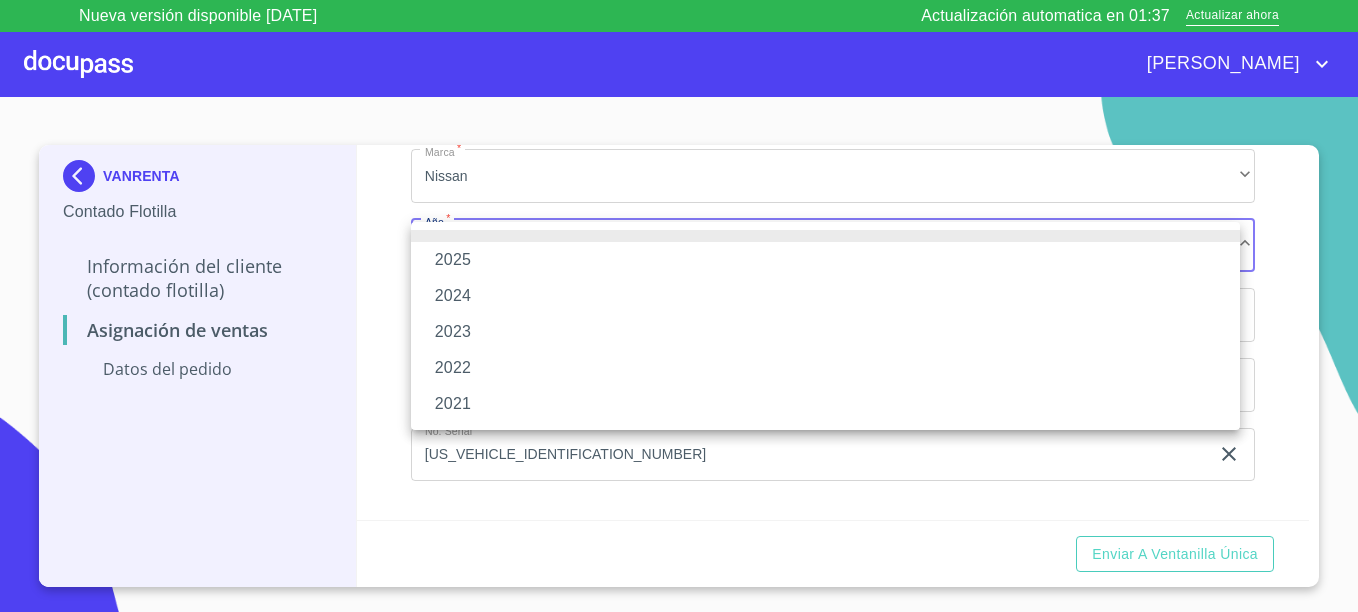 click on "2025" at bounding box center (825, 260) 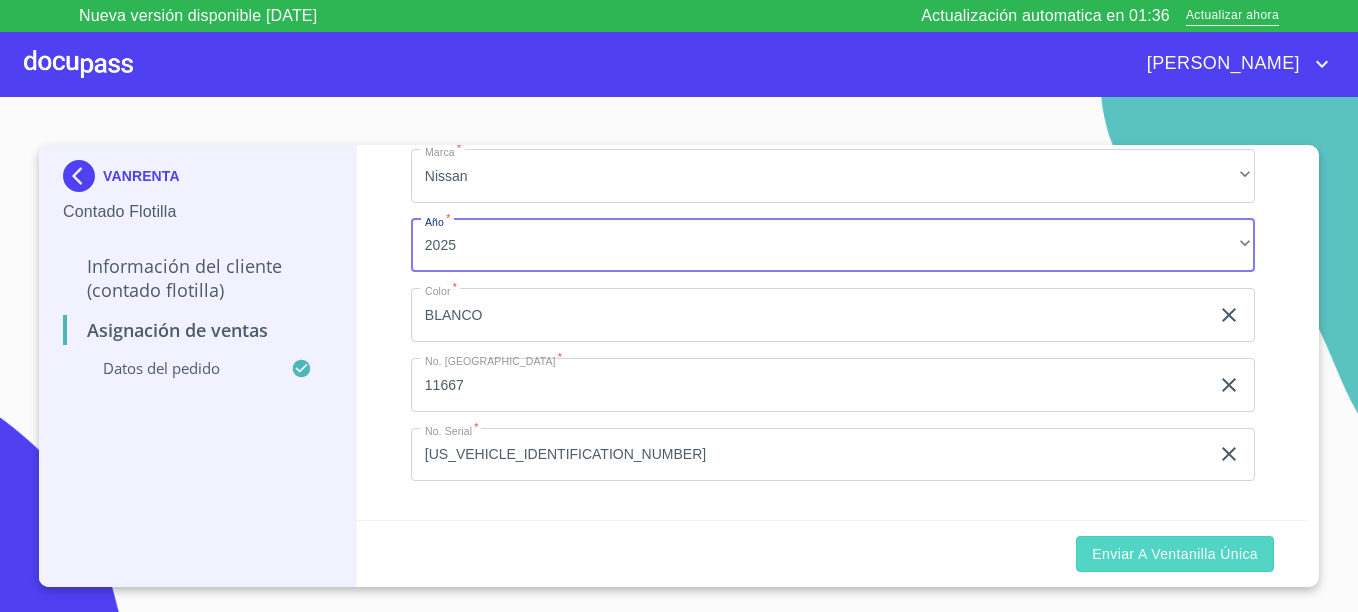 click on "Enviar a Ventanilla Única" at bounding box center (1175, 554) 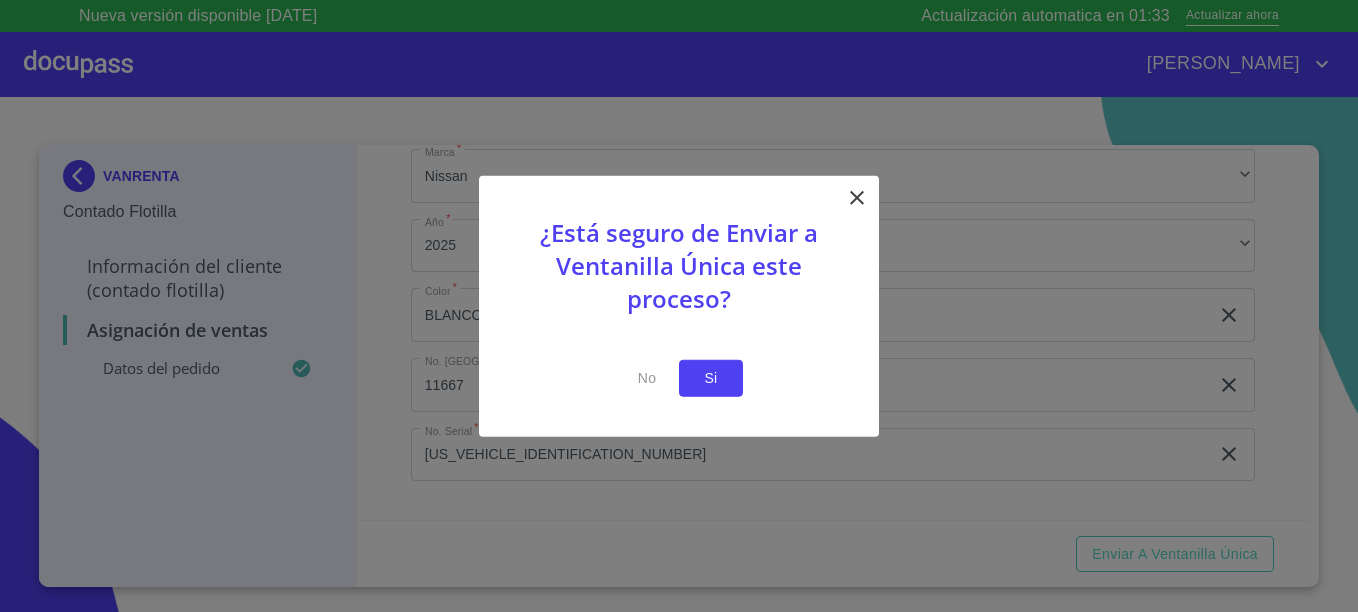 click on "Si" at bounding box center (711, 378) 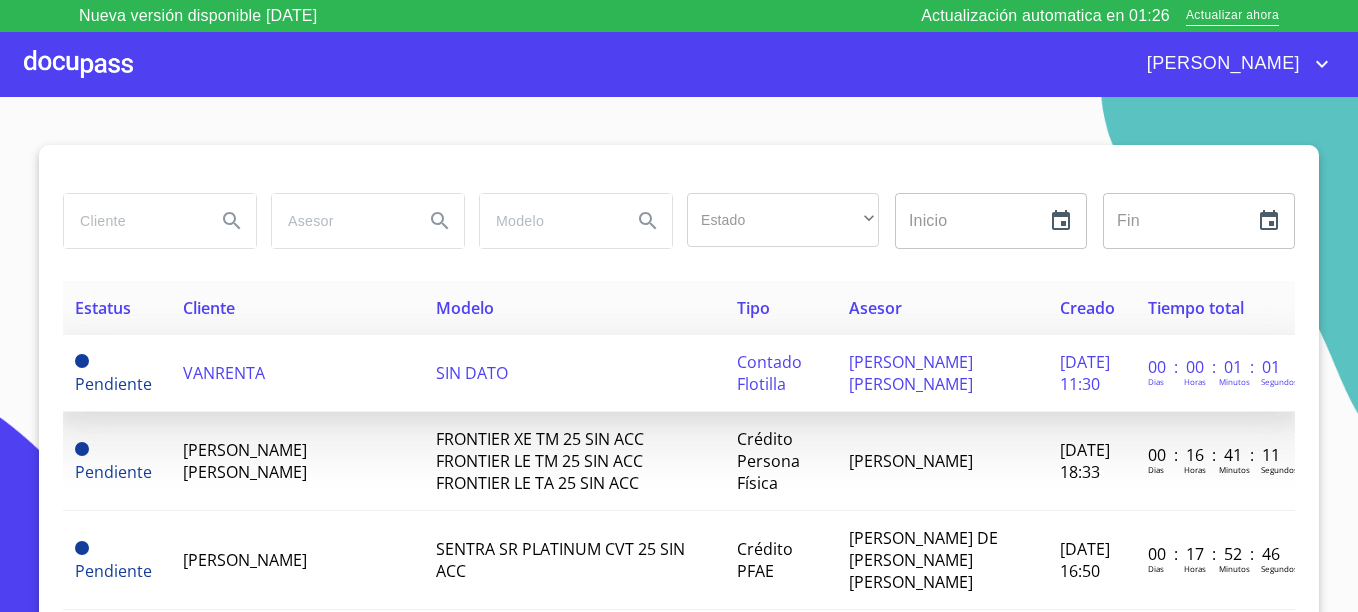 click on "VANRENTA" at bounding box center [224, 373] 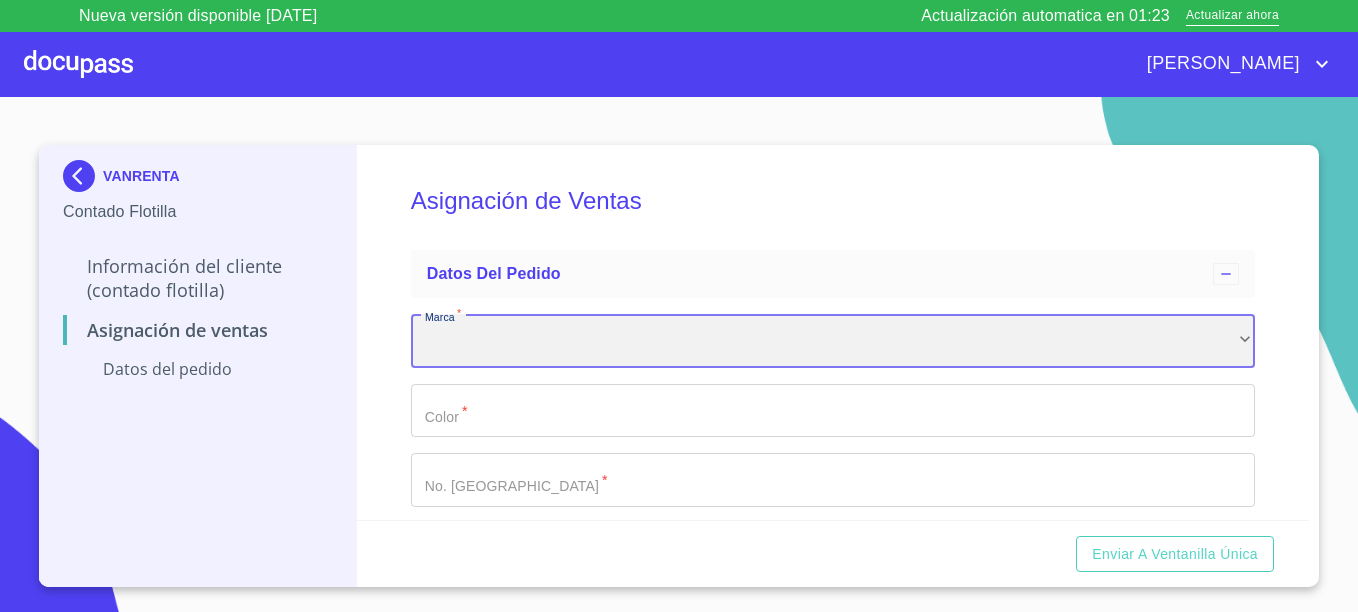 click on "​" at bounding box center (833, 341) 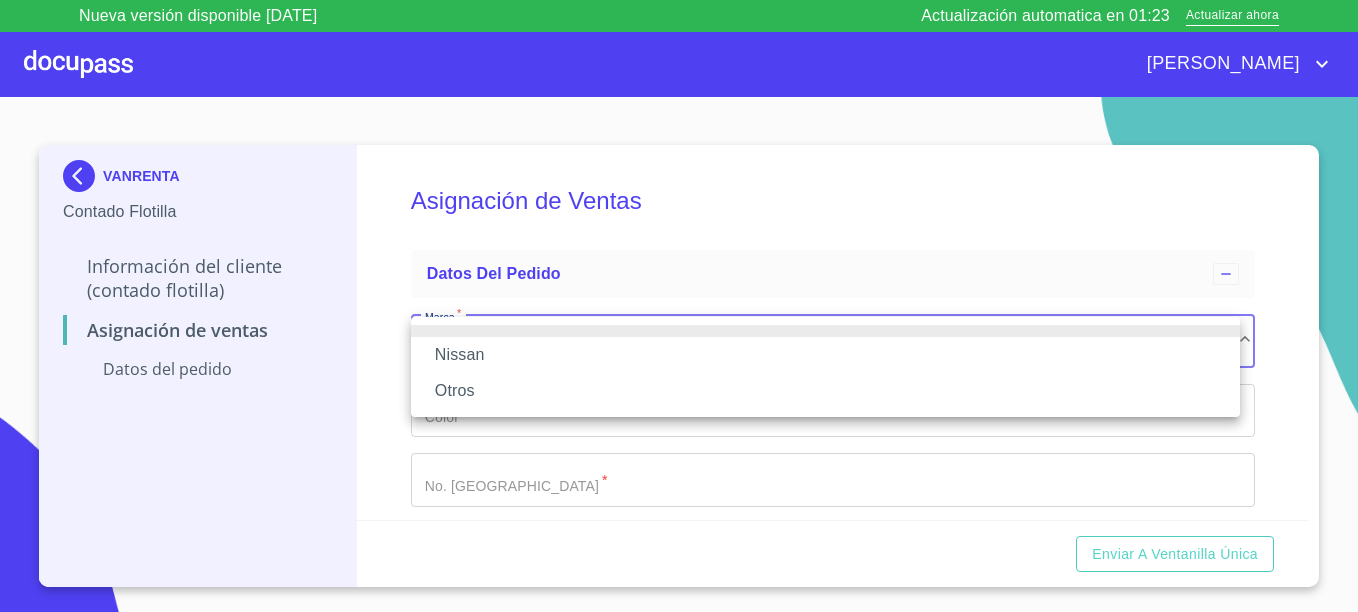 click on "Nissan" at bounding box center (825, 355) 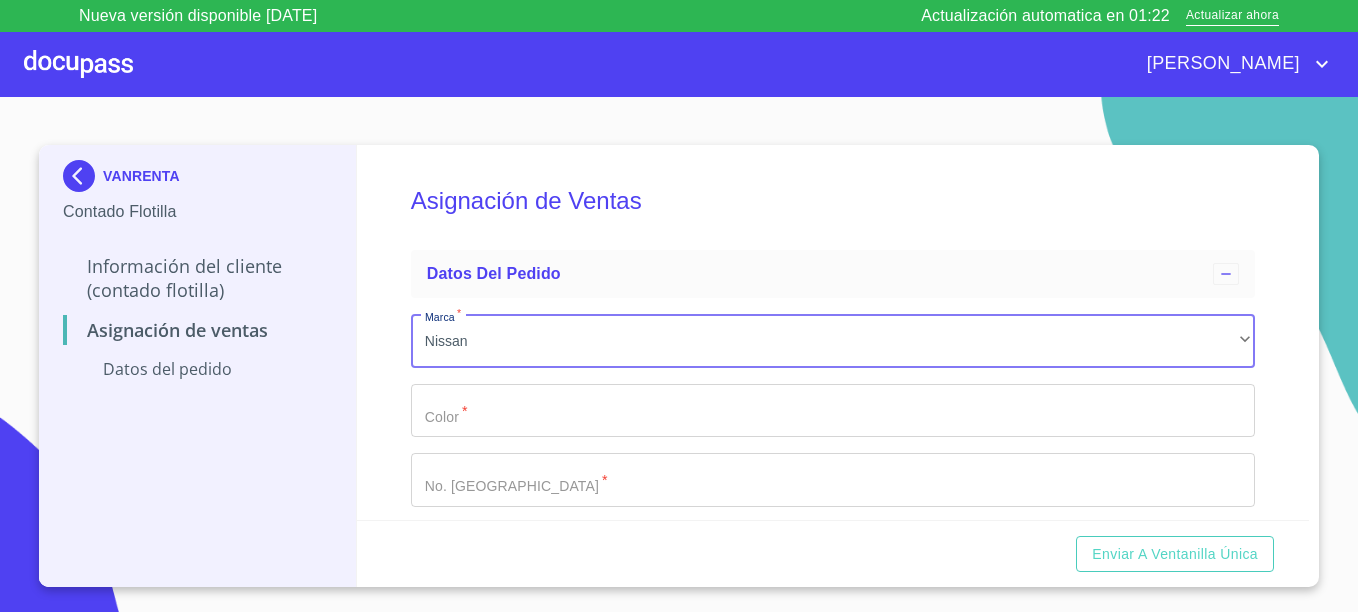 click on "Marca   *" at bounding box center (833, 411) 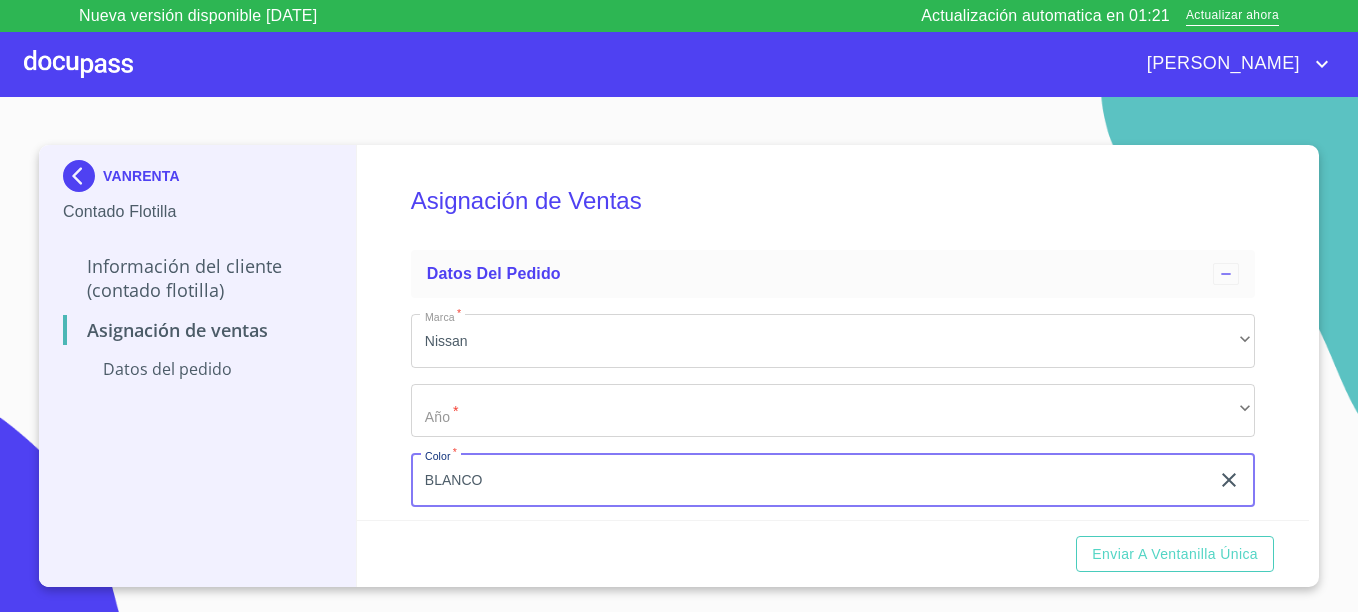 type on "BLANCO" 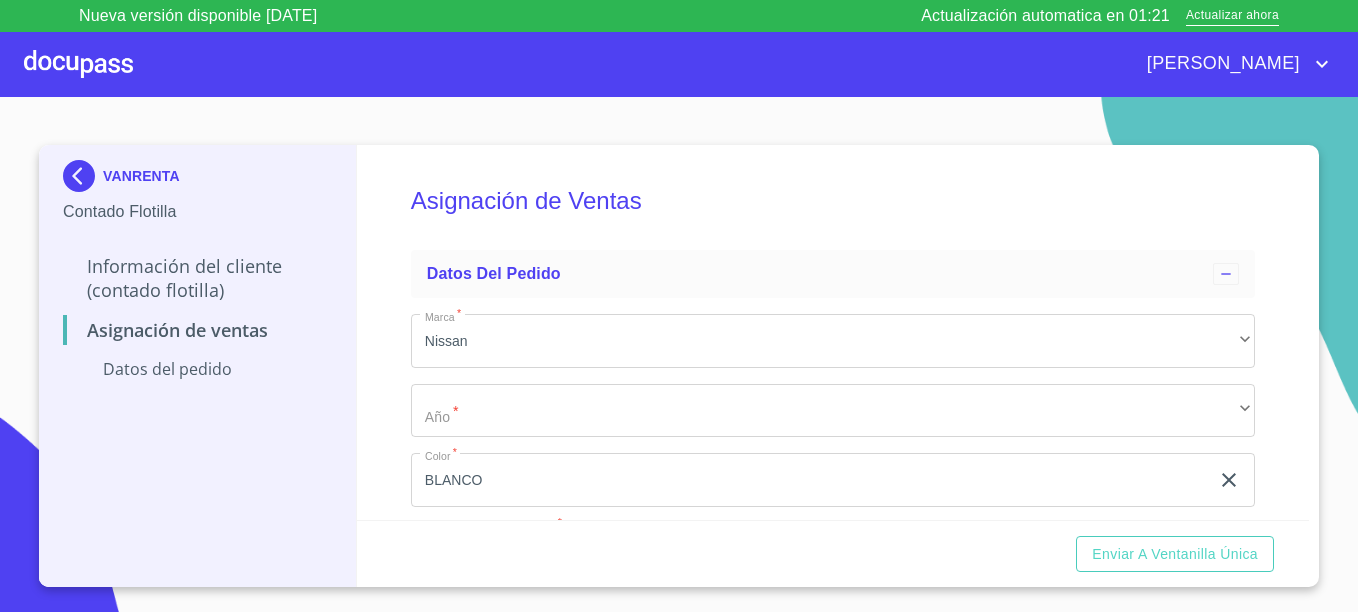 scroll, scrollTop: 165, scrollLeft: 0, axis: vertical 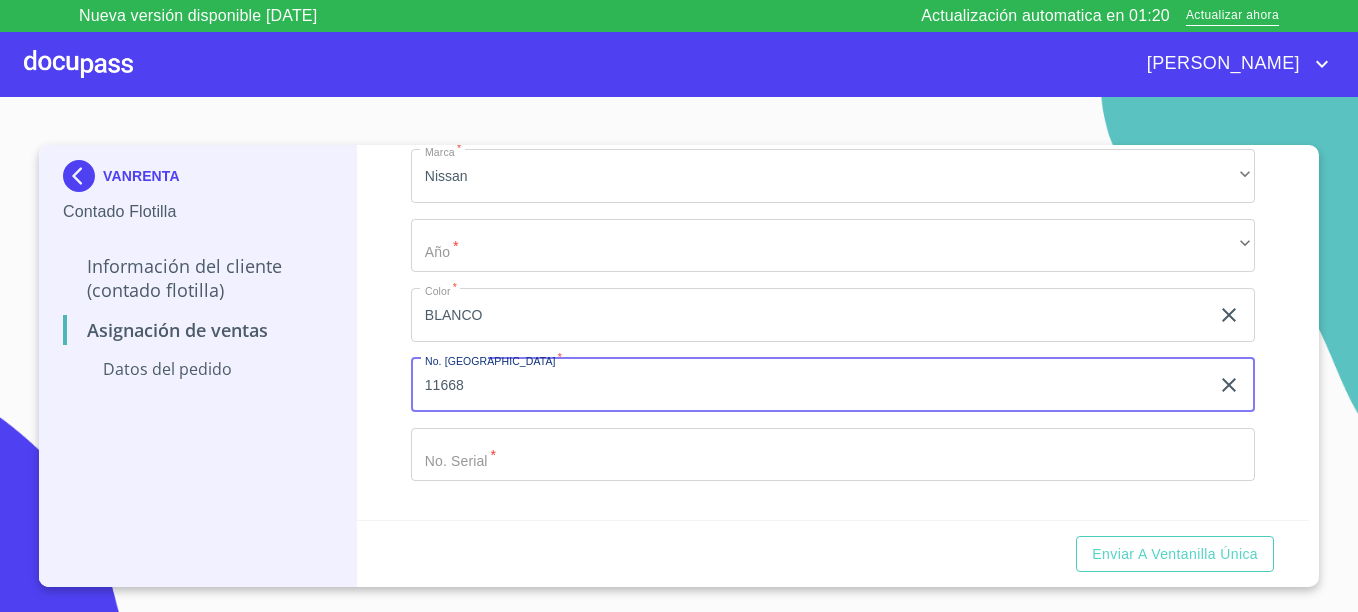 type on "11668" 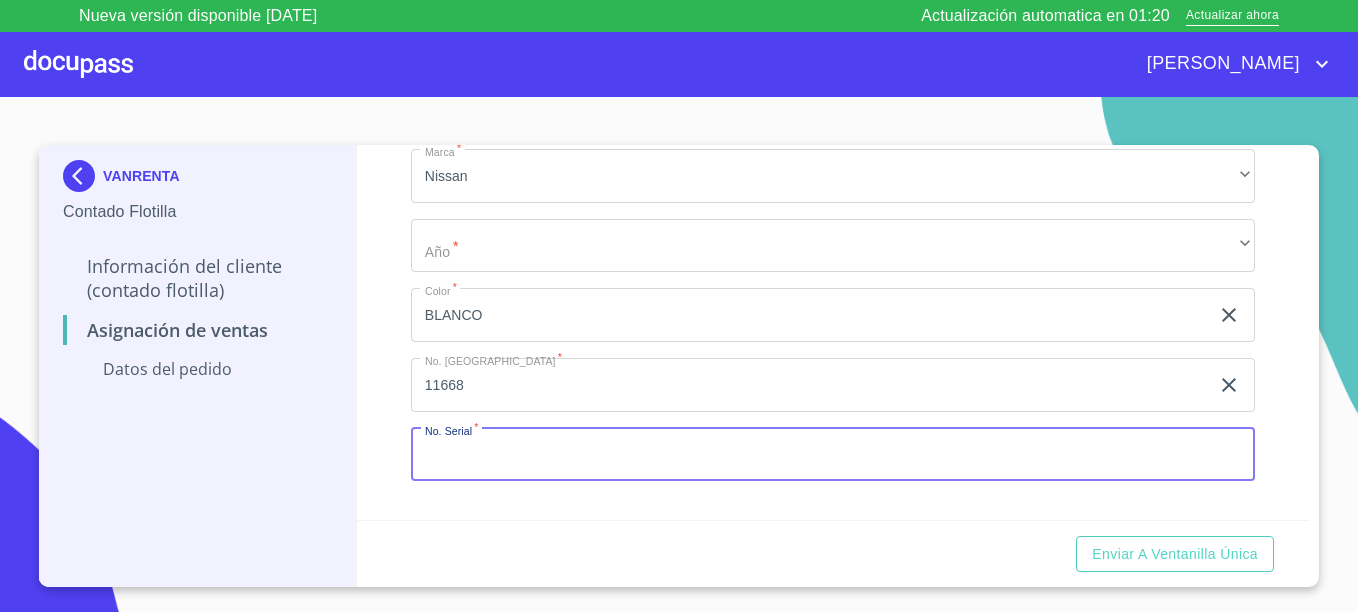 paste on "3N1CN7AEXSK400826" 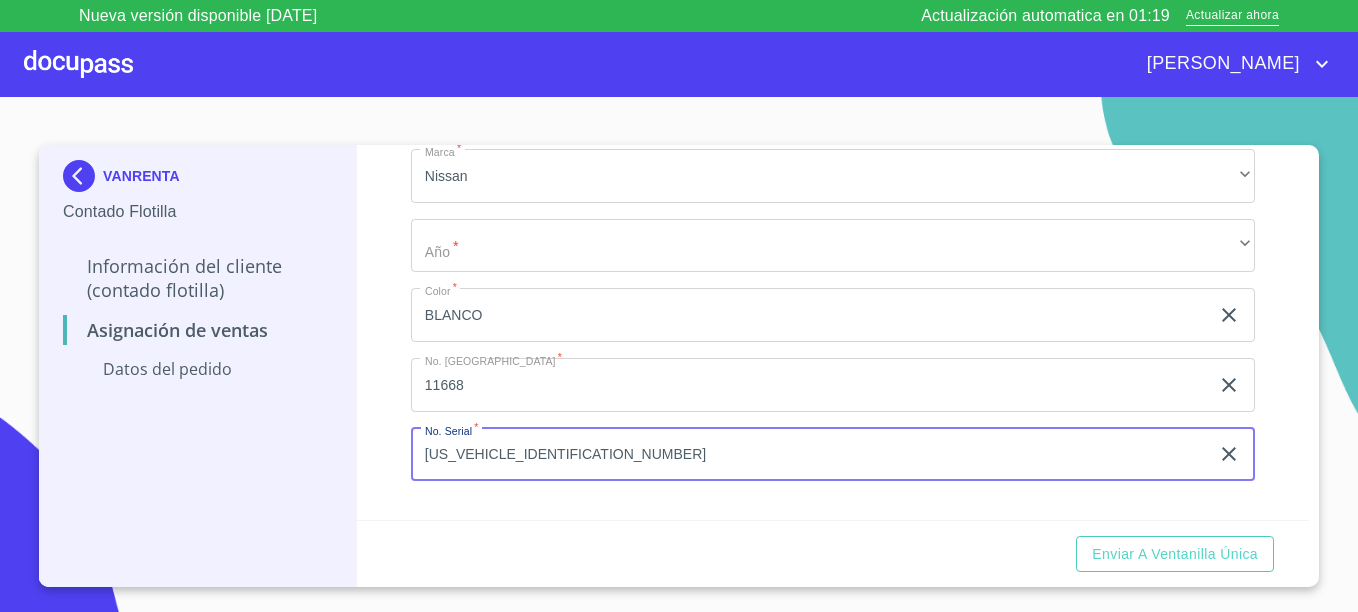 type on "3N1CN7AEXSK400826" 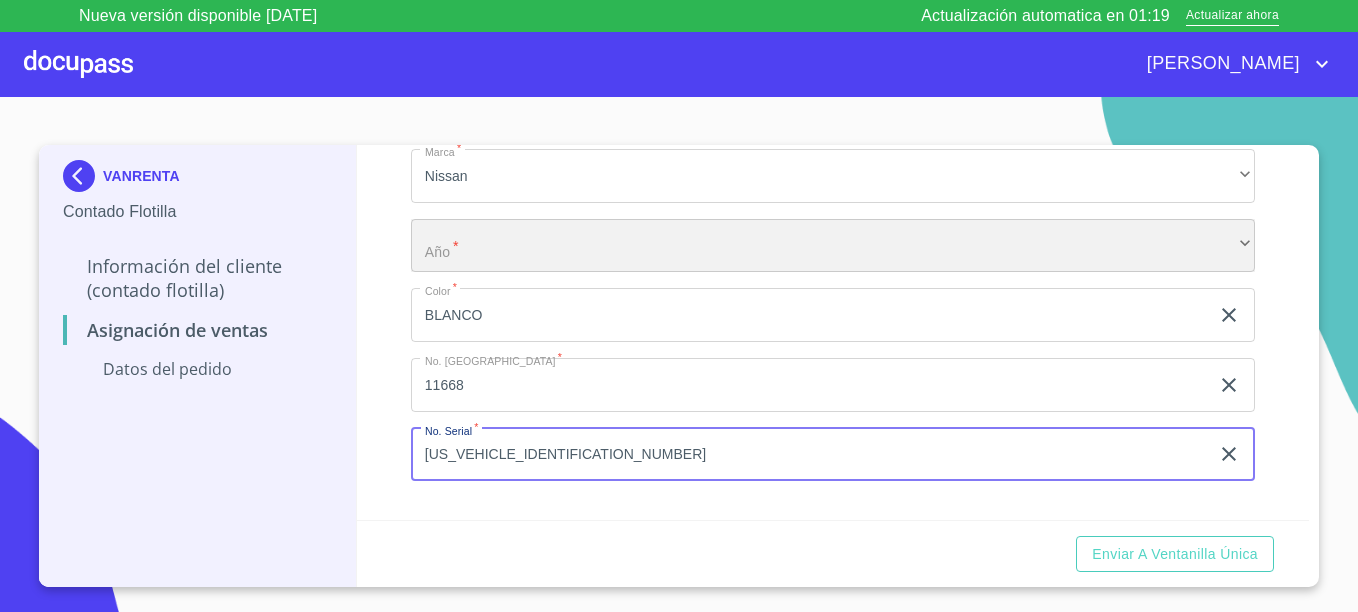 click on "​" at bounding box center [833, 246] 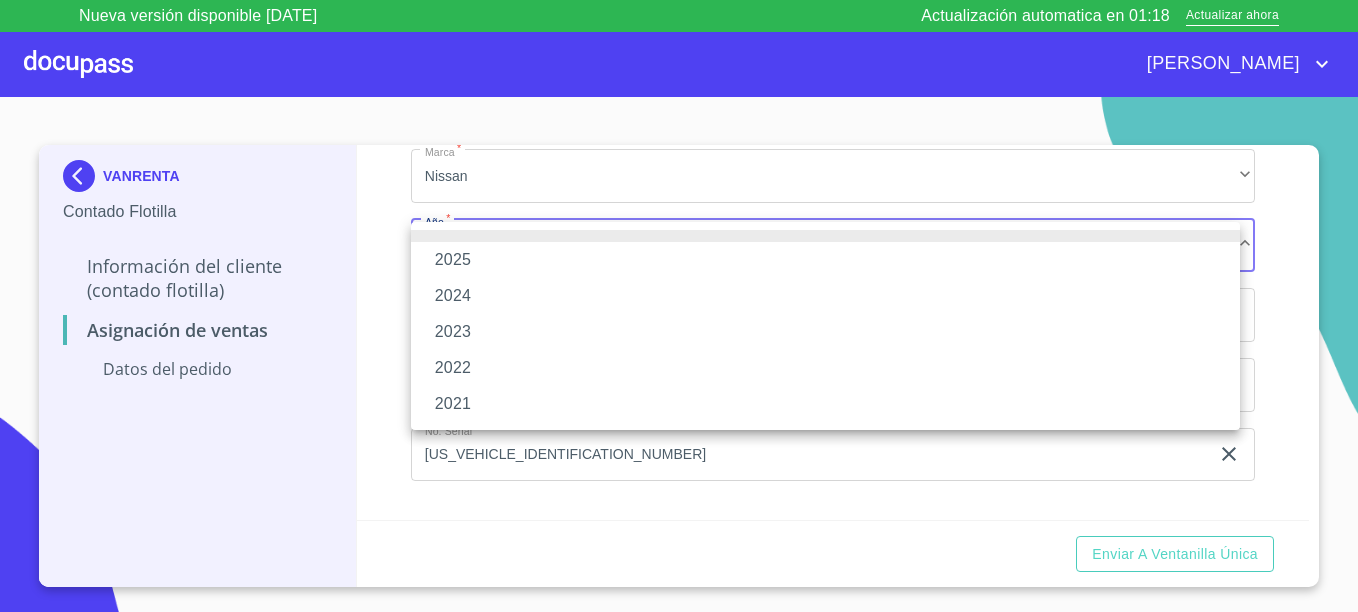 click on "2025" at bounding box center [825, 260] 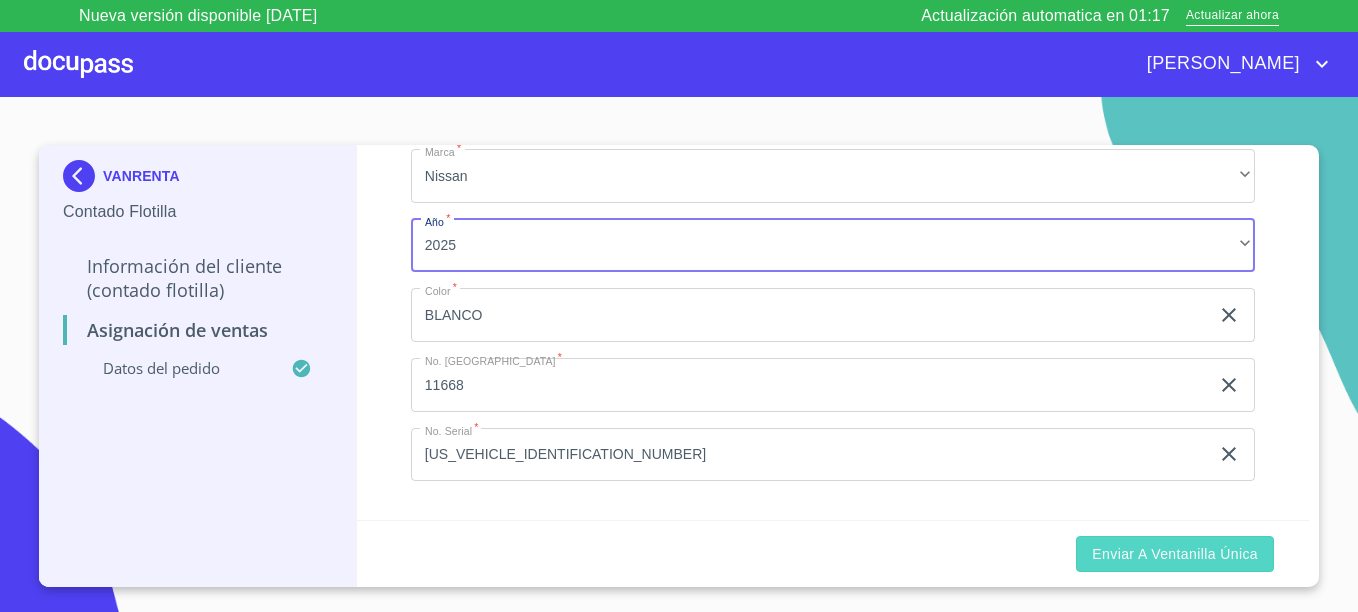 click on "Enviar a Ventanilla Única" at bounding box center [1175, 554] 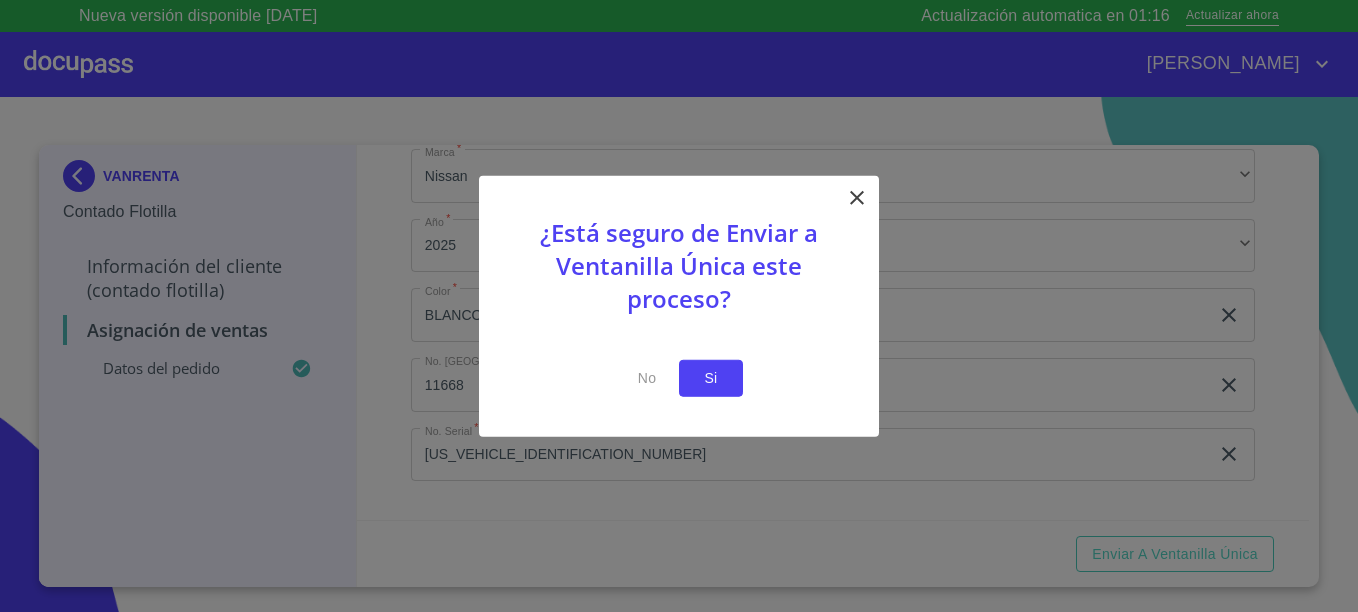 click on "Si" at bounding box center [711, 378] 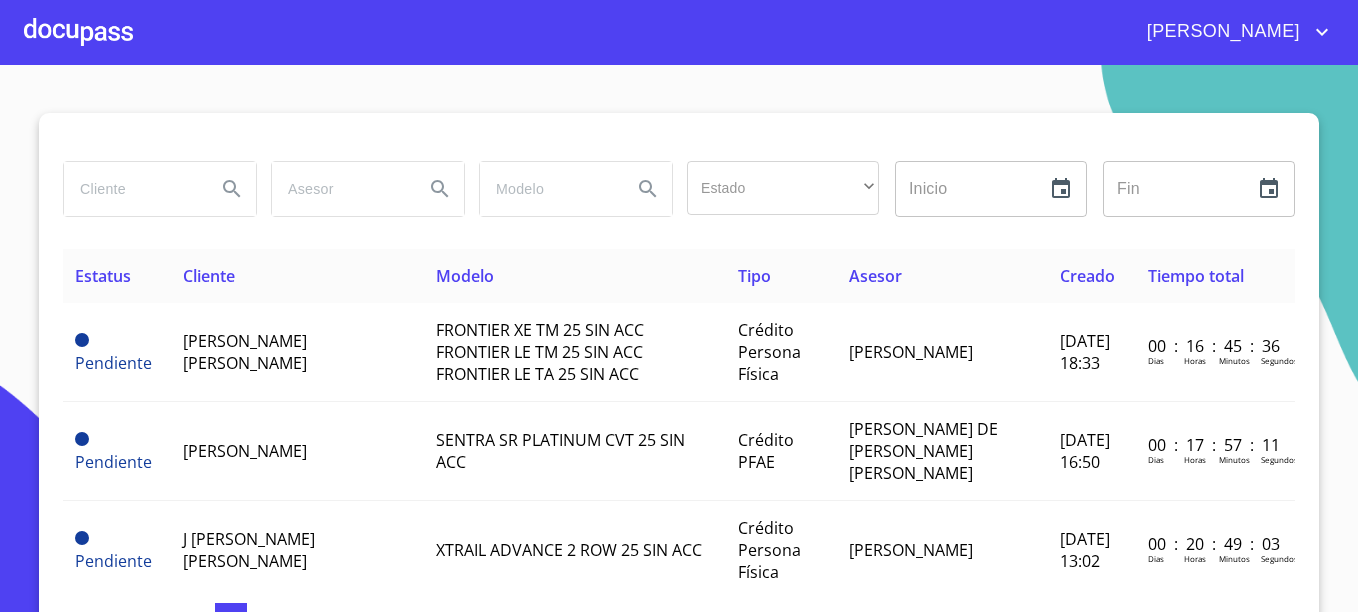 scroll, scrollTop: 0, scrollLeft: 0, axis: both 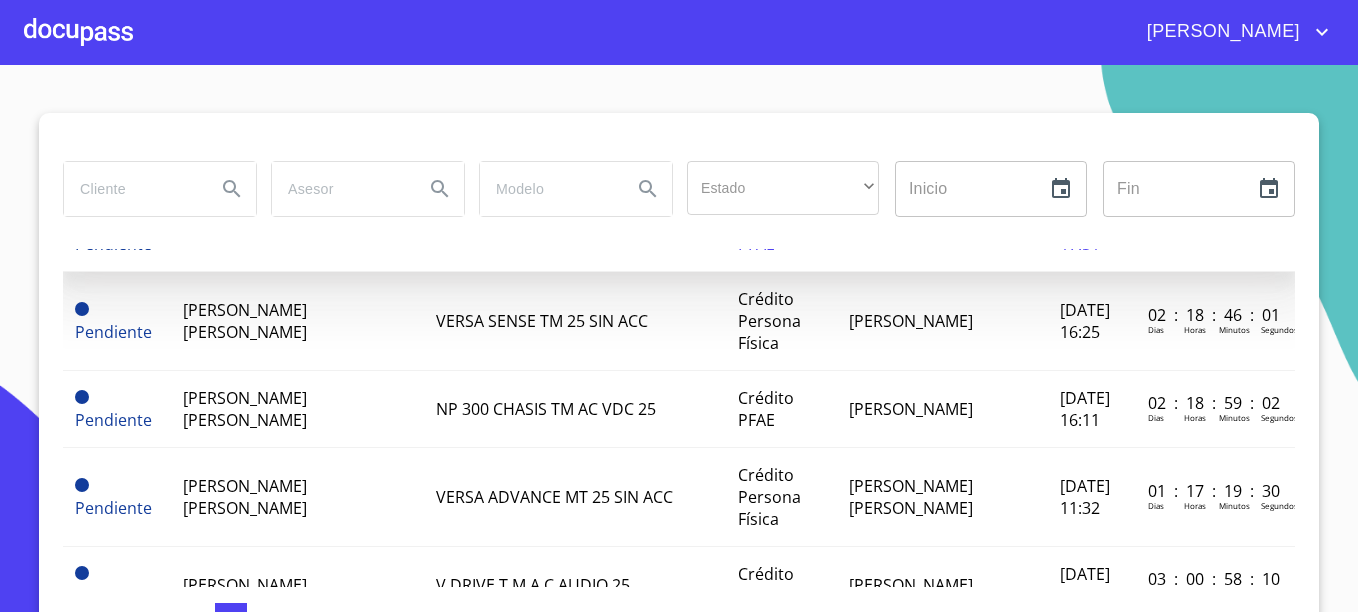 click on "[DATE] 17:51" at bounding box center (1092, 233) 